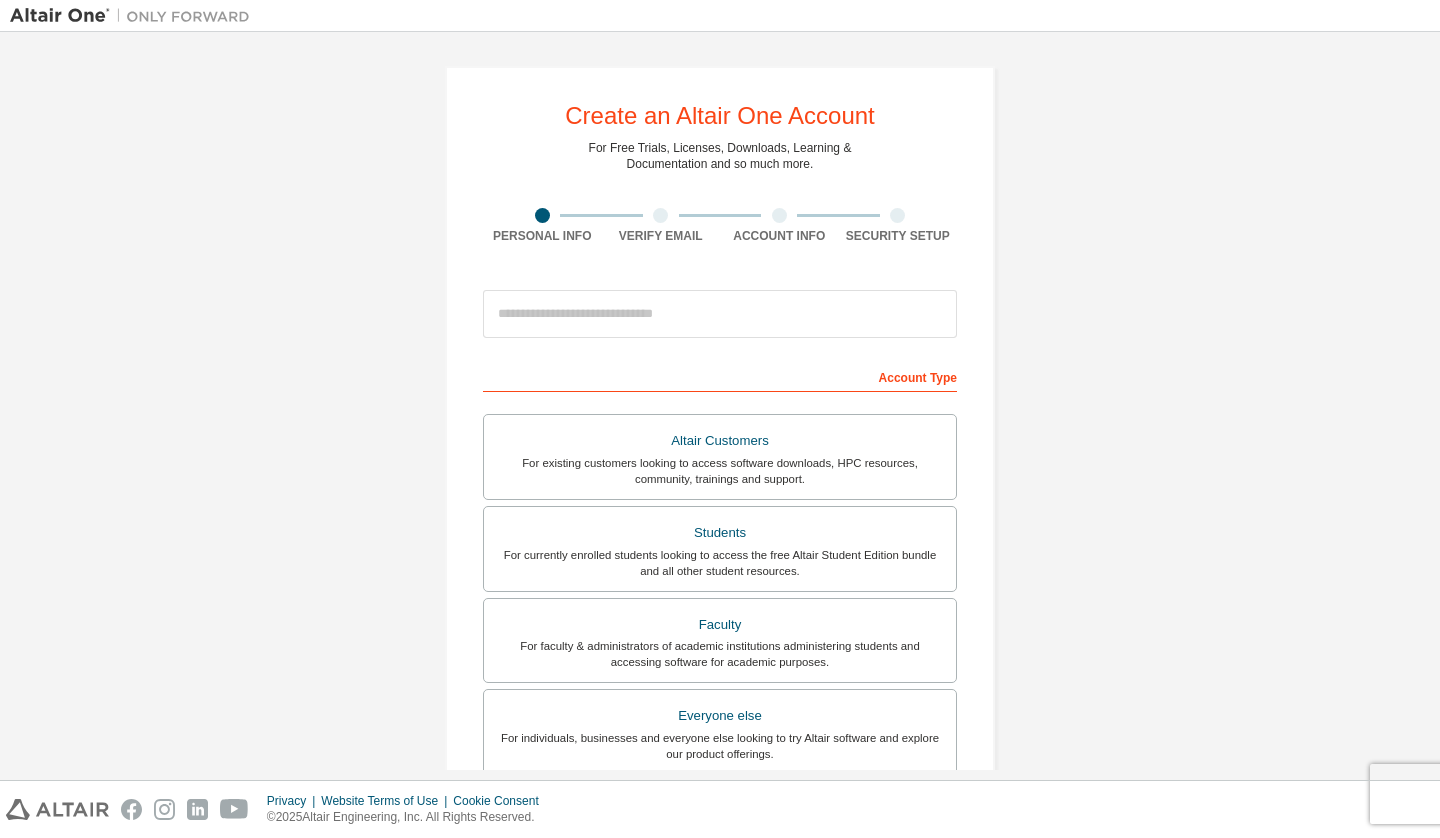 scroll, scrollTop: 0, scrollLeft: 0, axis: both 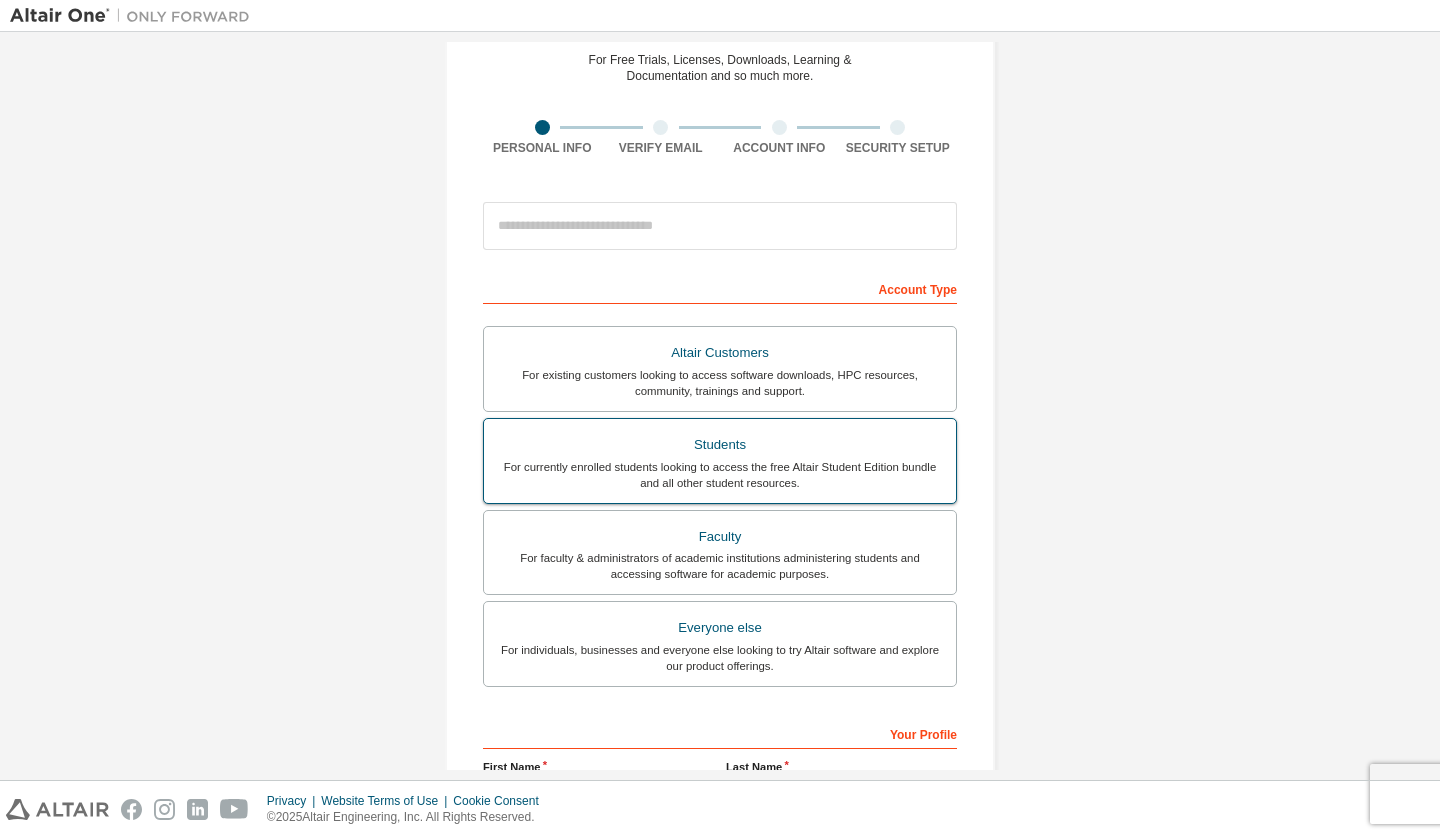 click on "Students" at bounding box center [720, 445] 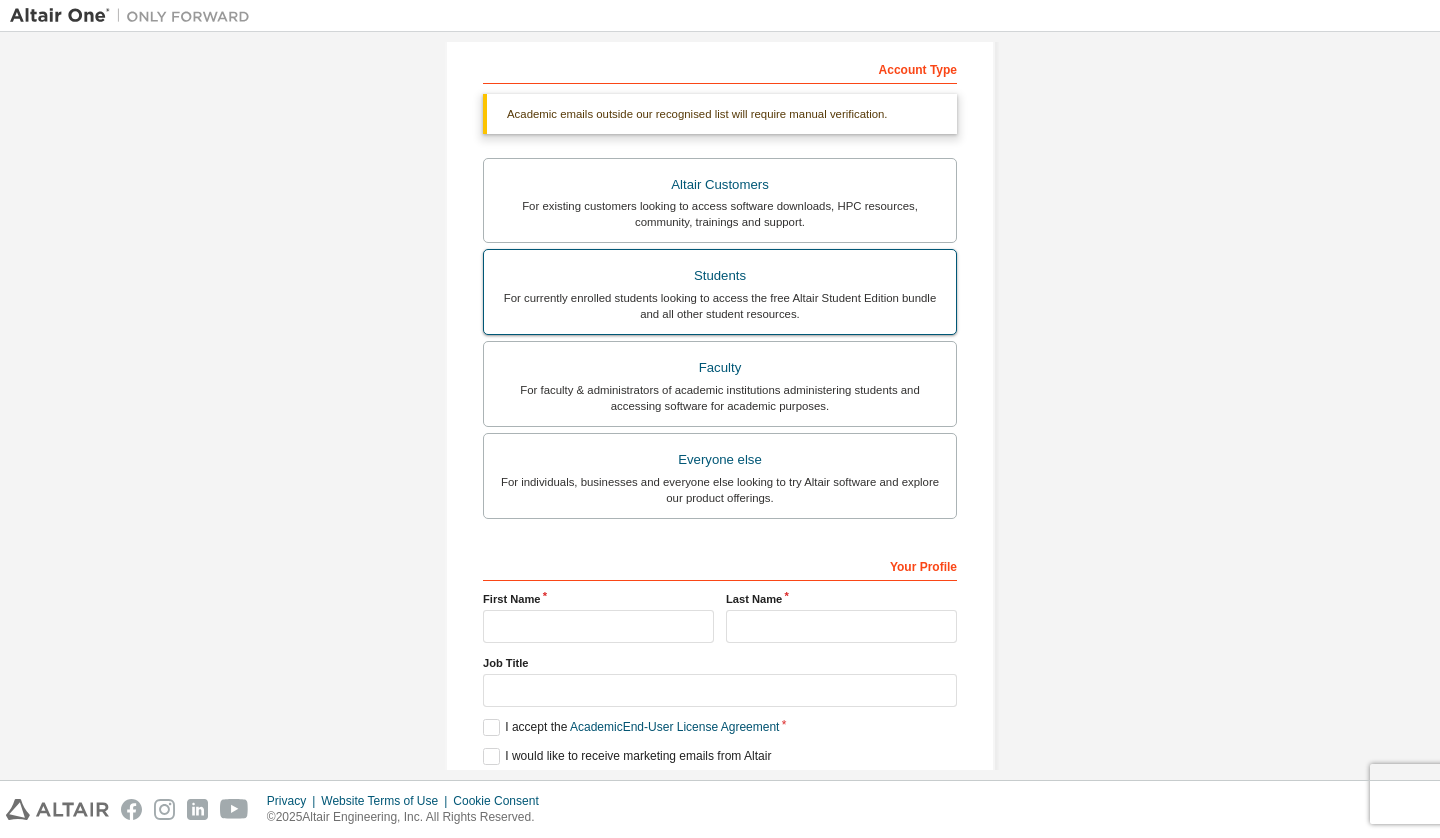 scroll, scrollTop: 378, scrollLeft: 0, axis: vertical 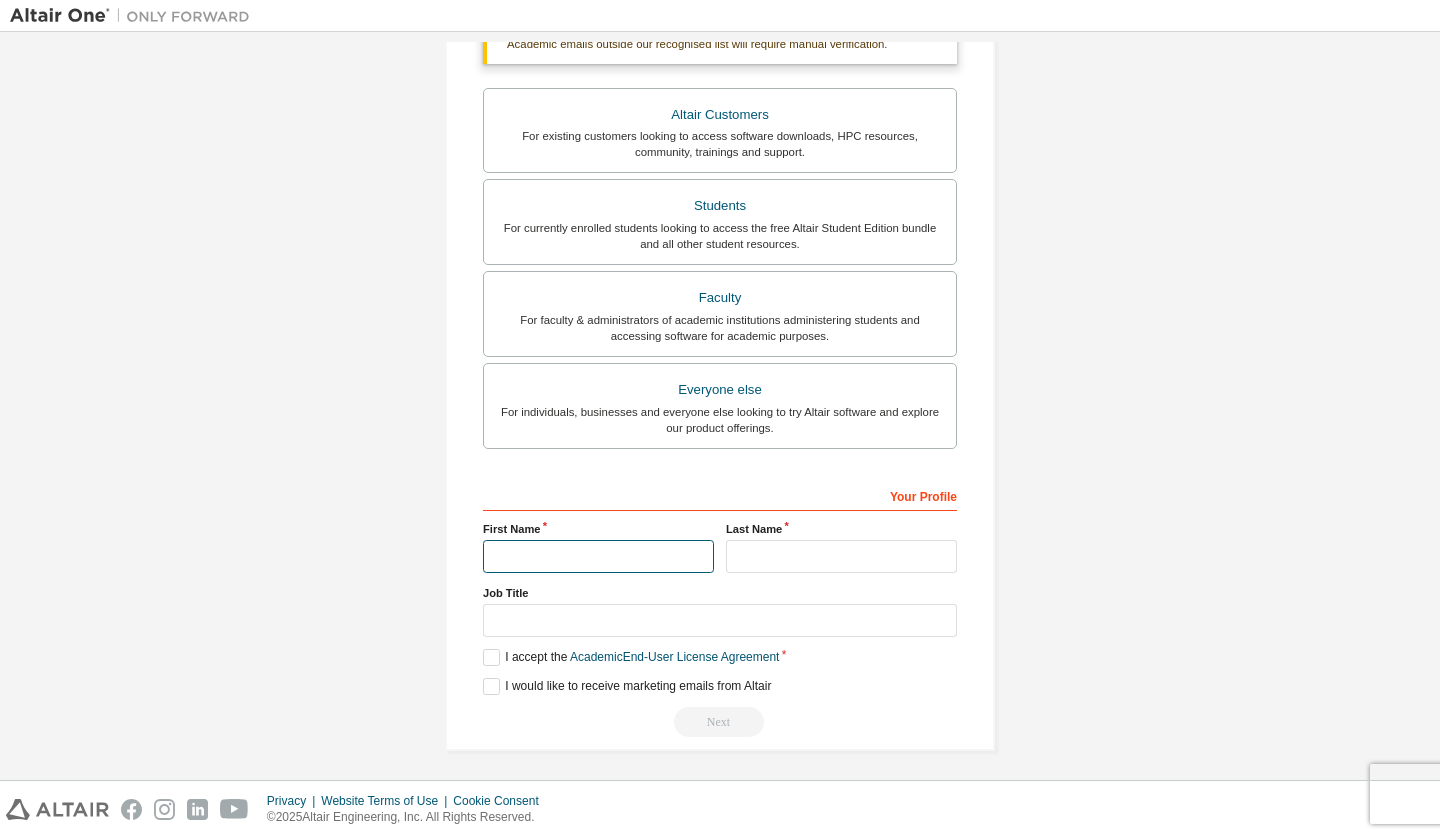 click at bounding box center [598, 556] 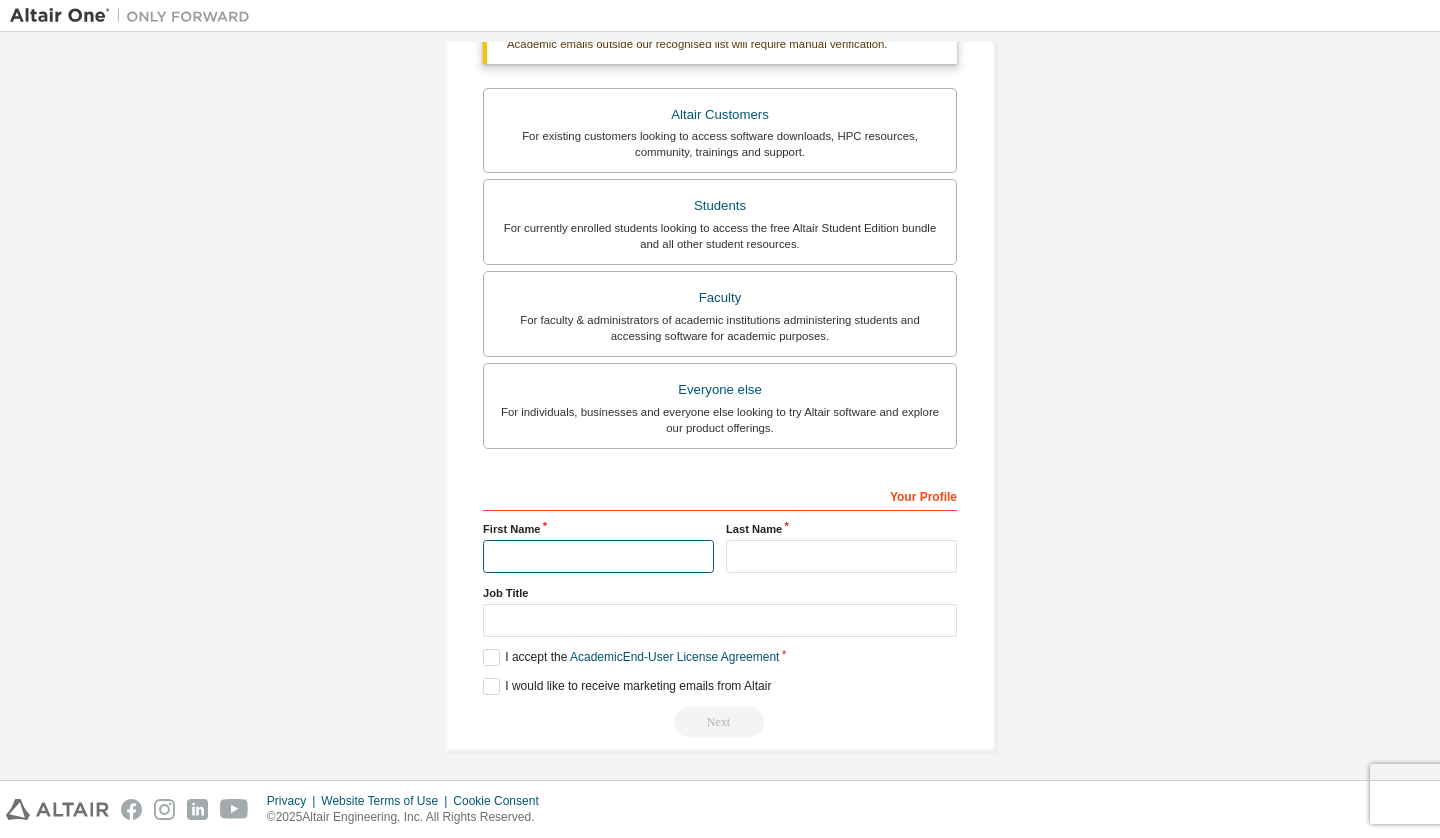 type on "**********" 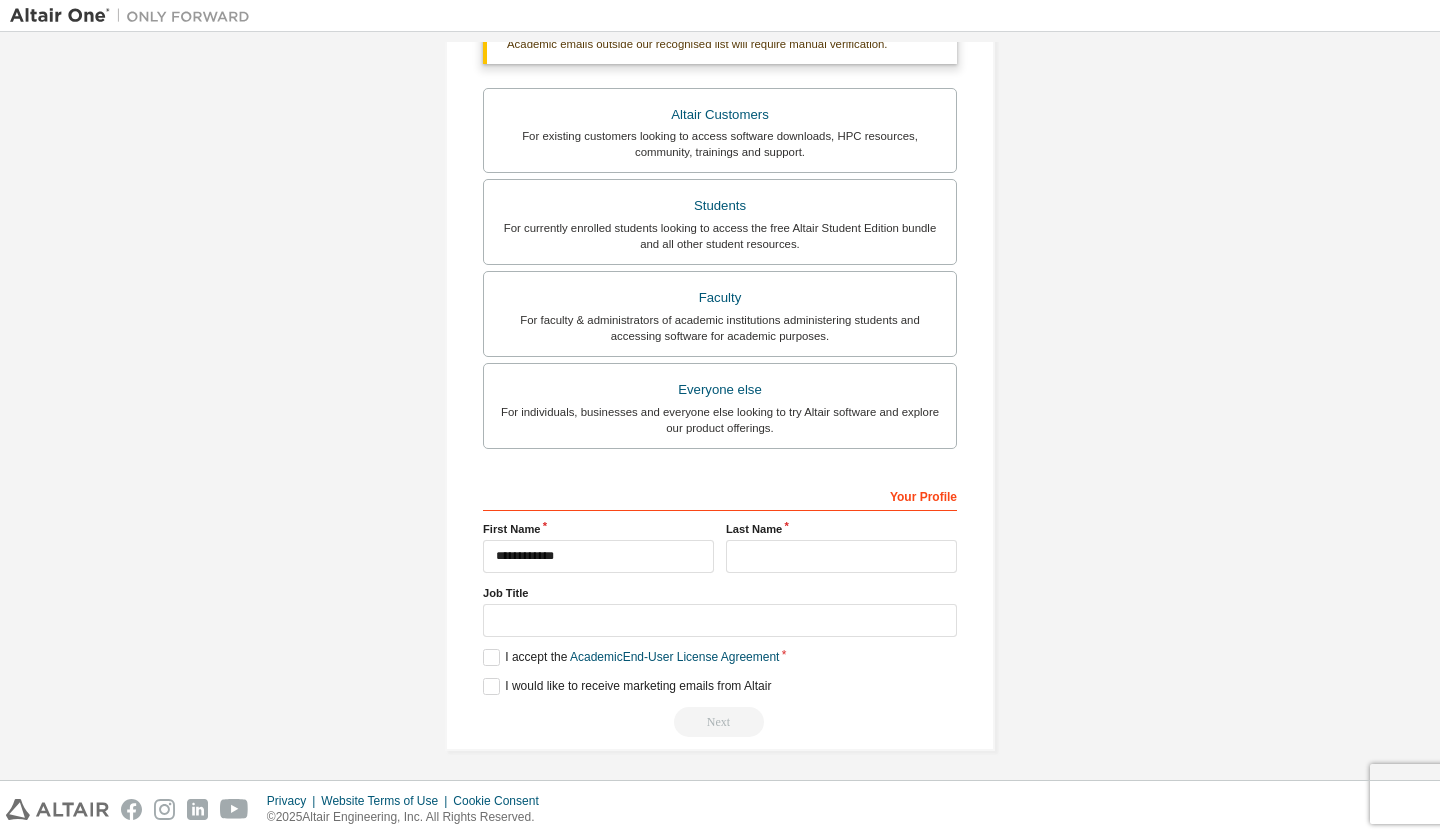 type on "**********" 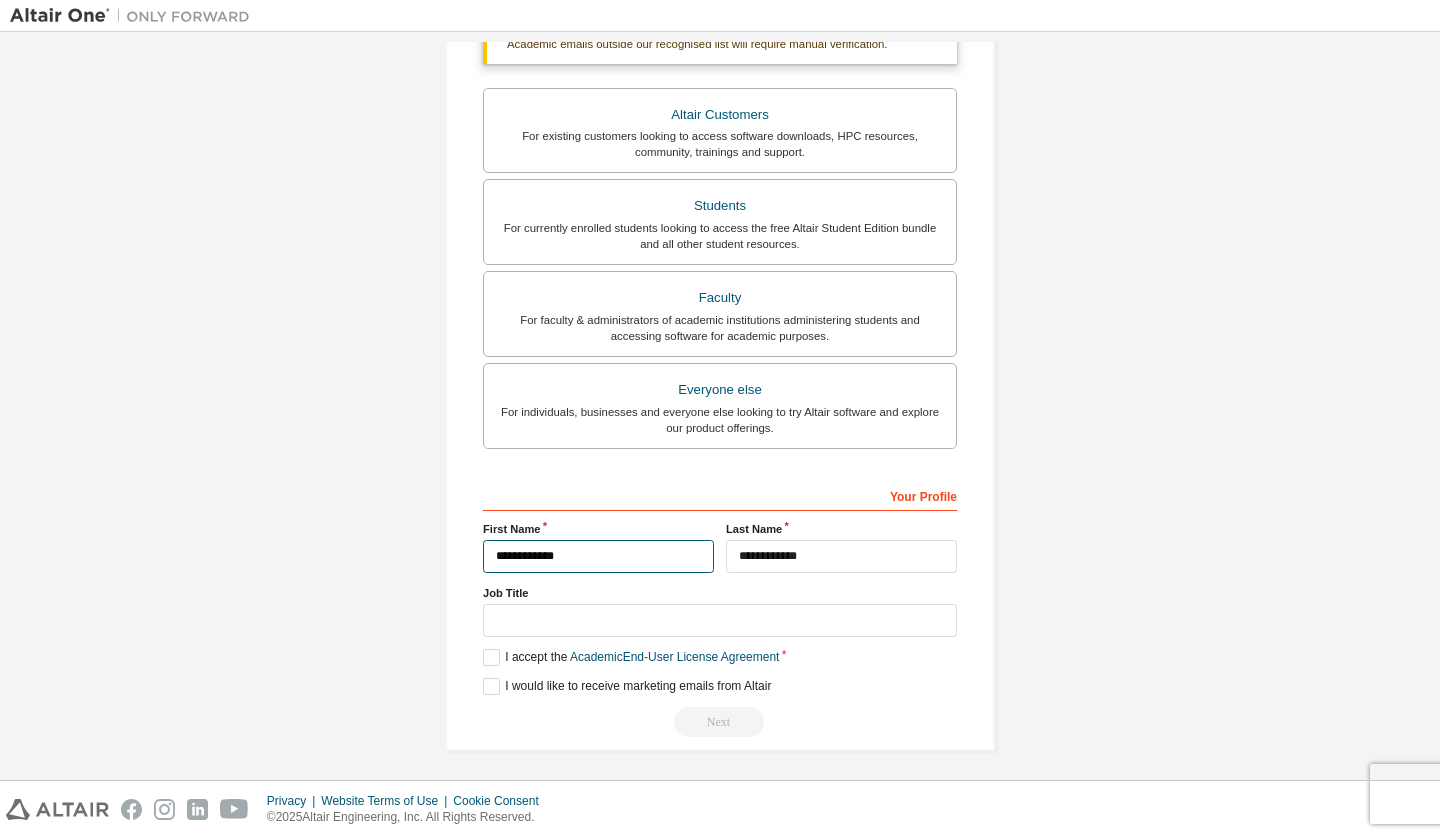 click on "**********" at bounding box center [598, 556] 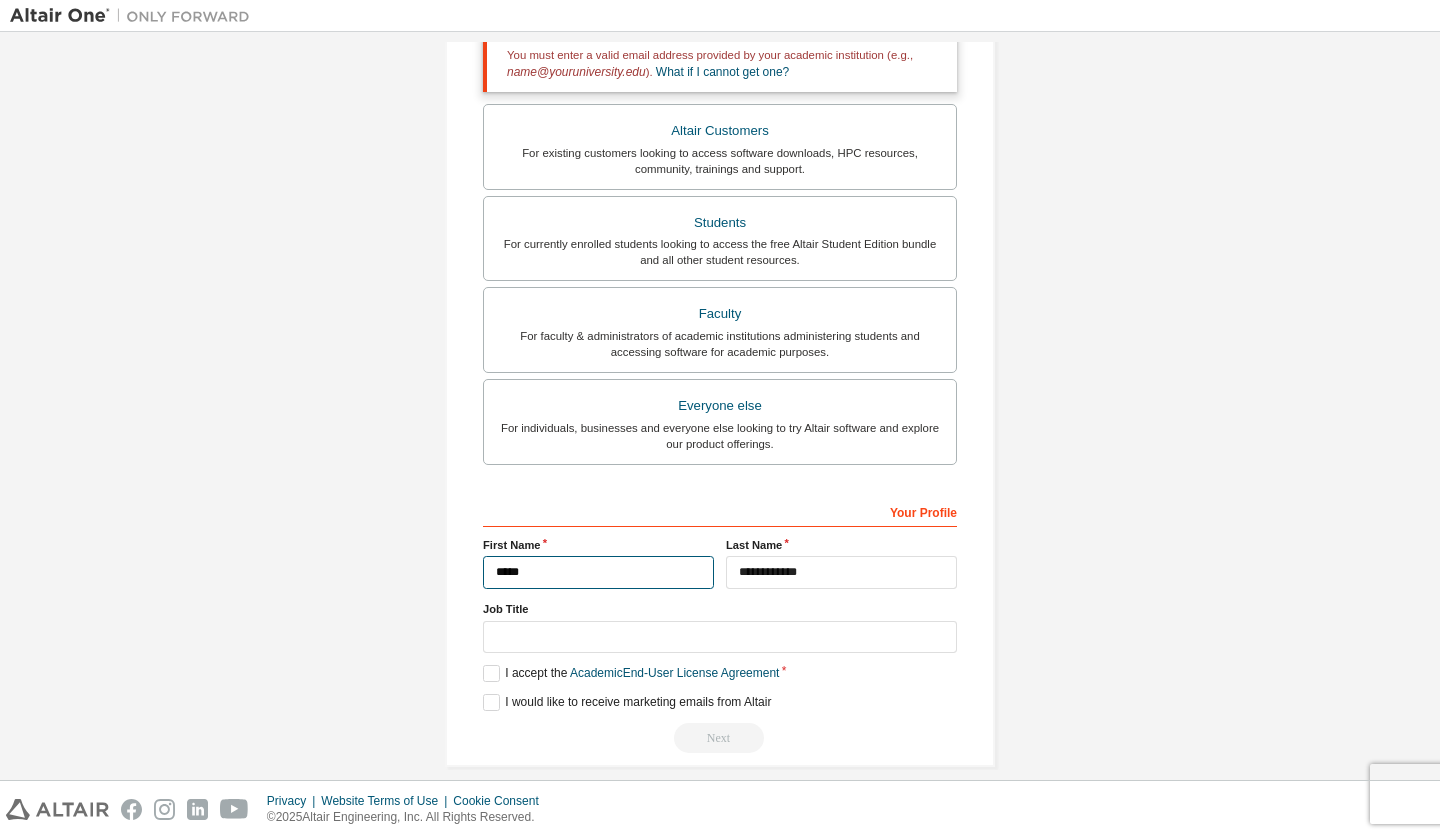 click on "*****" at bounding box center [598, 572] 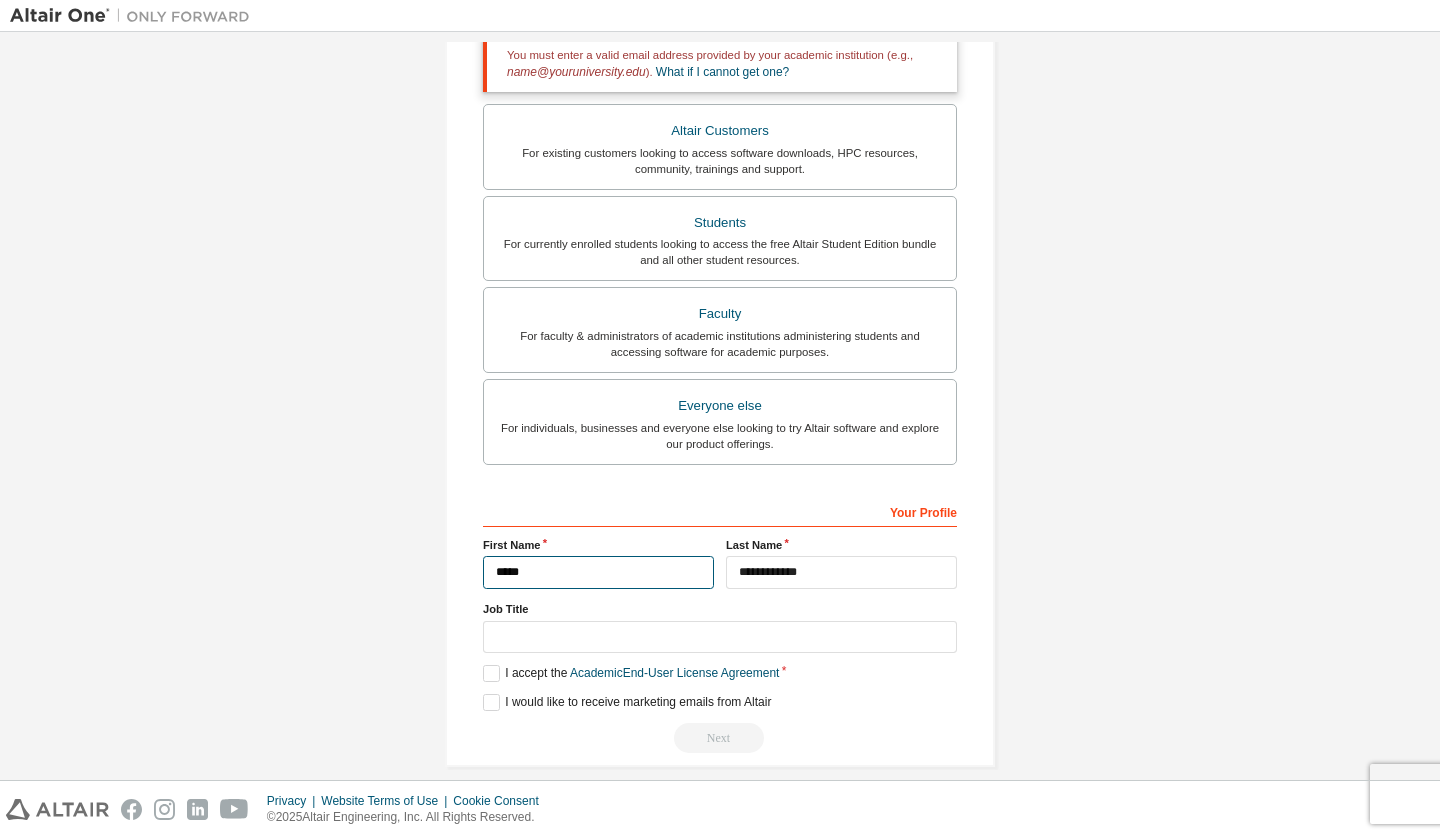 click on "*****" at bounding box center (598, 572) 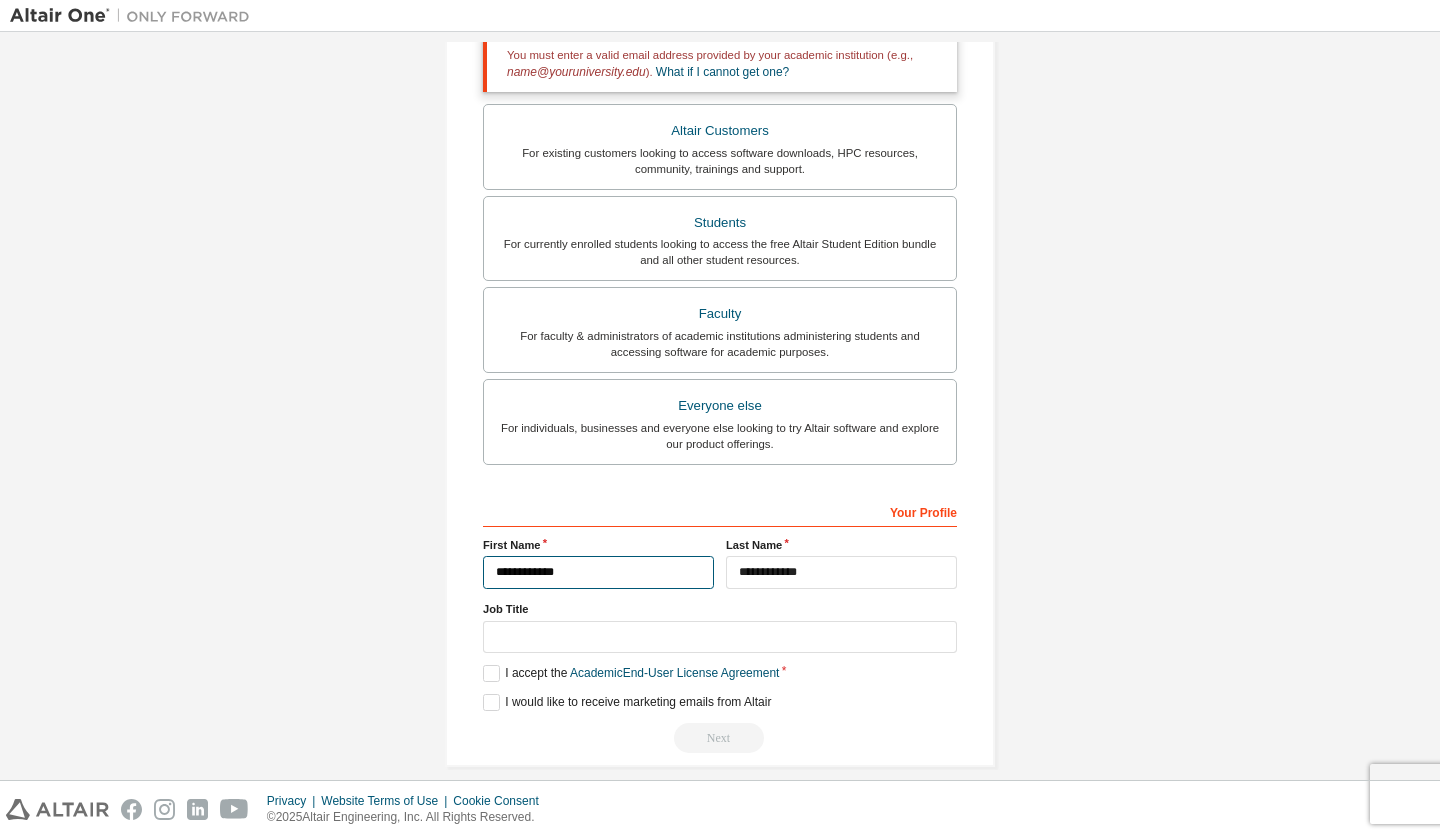 click on "**********" at bounding box center [598, 572] 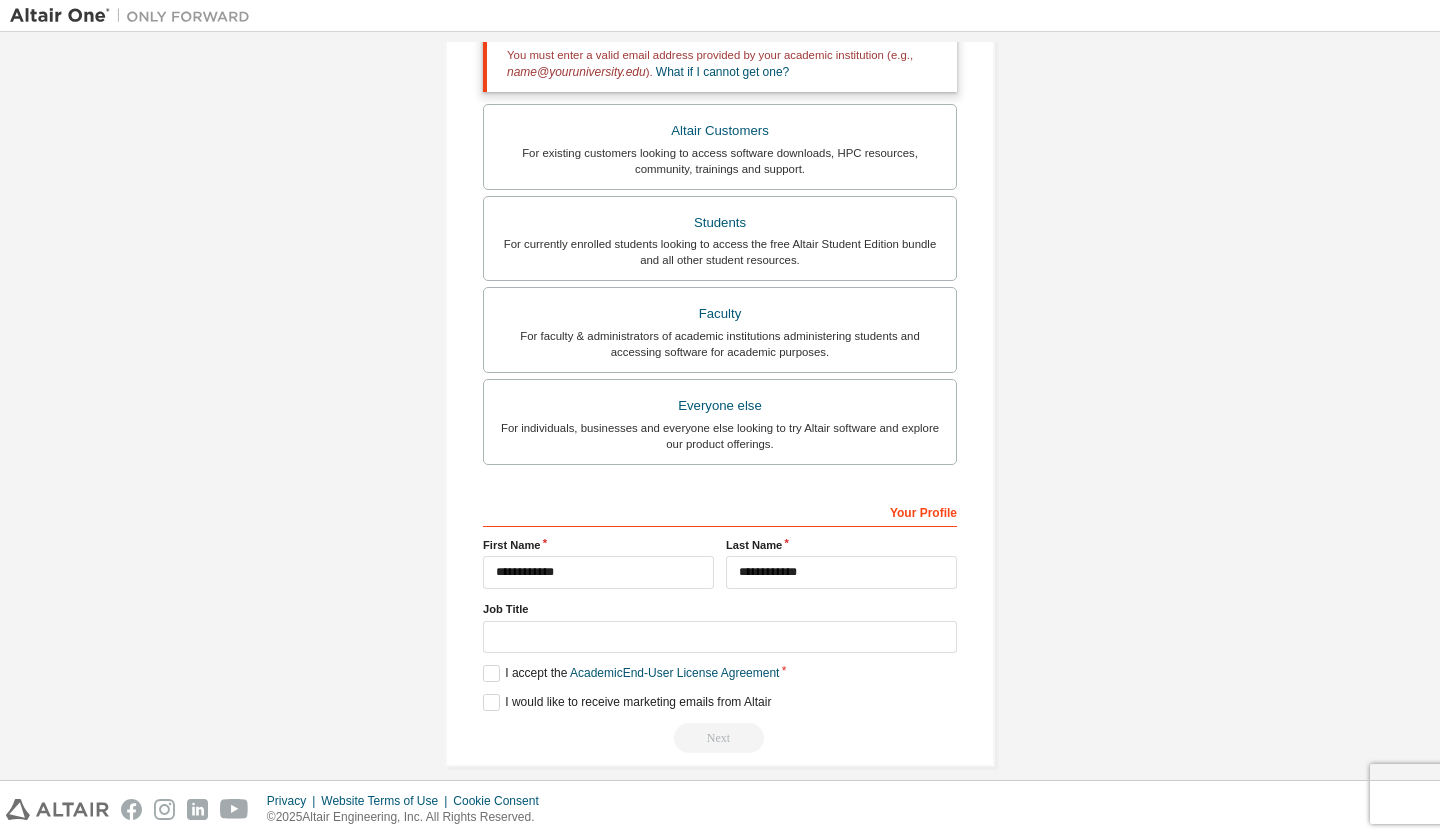 click on "Create an Altair One Account For Free Trials, Licenses, Downloads, Learning & Documentation and so much more. Personal Info Verify Email Account Info Security Setup This is a federated email. No need to register a new account. You should be able to login by using your company's SSO credentials. Email already exists. Please try to login instead. [EMAIL] Account Type Academic emails outside our recognised list will require manual verification. You must enter a valid email address provided by your academic institution (e.g., [EMAIL]). What if I cannot get one? Altair Customers For existing customers looking to access software downloads, HPC resources, community, trainings and support. Students For currently enrolled students looking to access the free Altair Student Edition bundle and all other student resources. Faculty For faculty & administrators of academic institutions administering students and accessing software for academic purposes. Everyone else Your Profile" at bounding box center (720, 227) 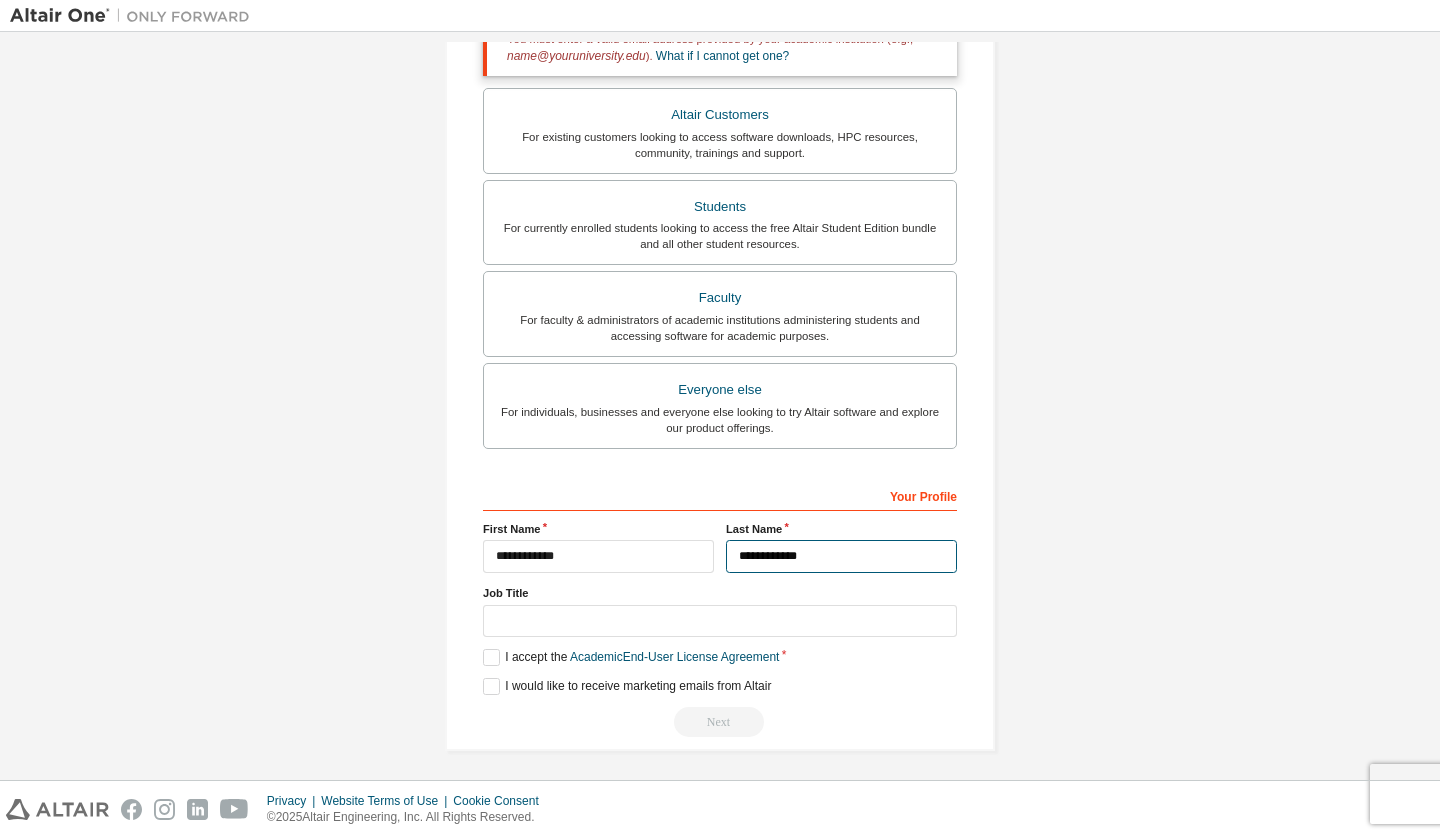 click on "**********" at bounding box center (841, 556) 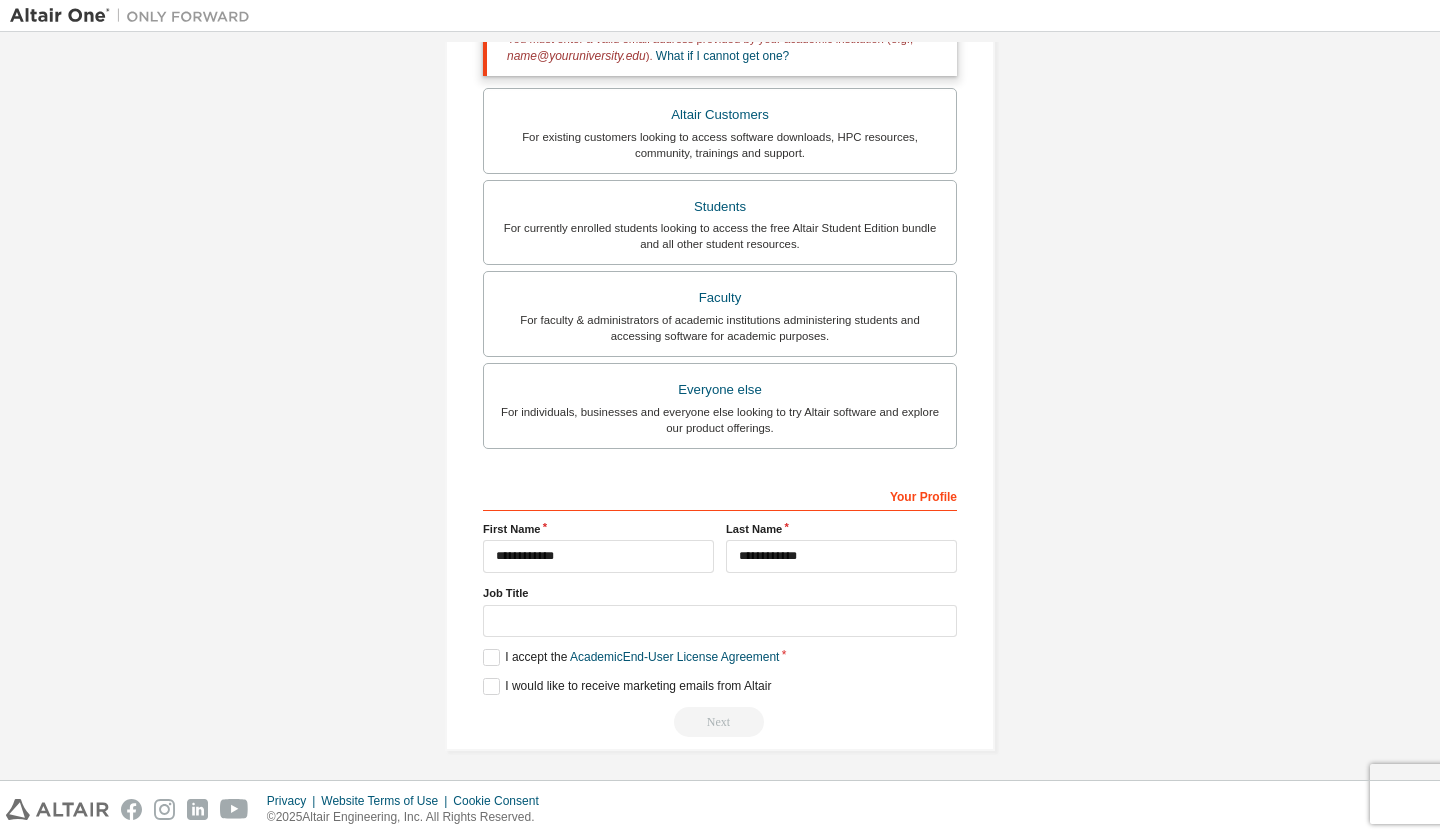 click on "Your Profile First Name [NAME] Last Name [NAME] Job Title Please provide [STATE] to help us route sales and support resources to you more efficiently. I accept the Academic End-User License Agreement I would like to receive marketing emails from Altair Next" at bounding box center [720, 608] 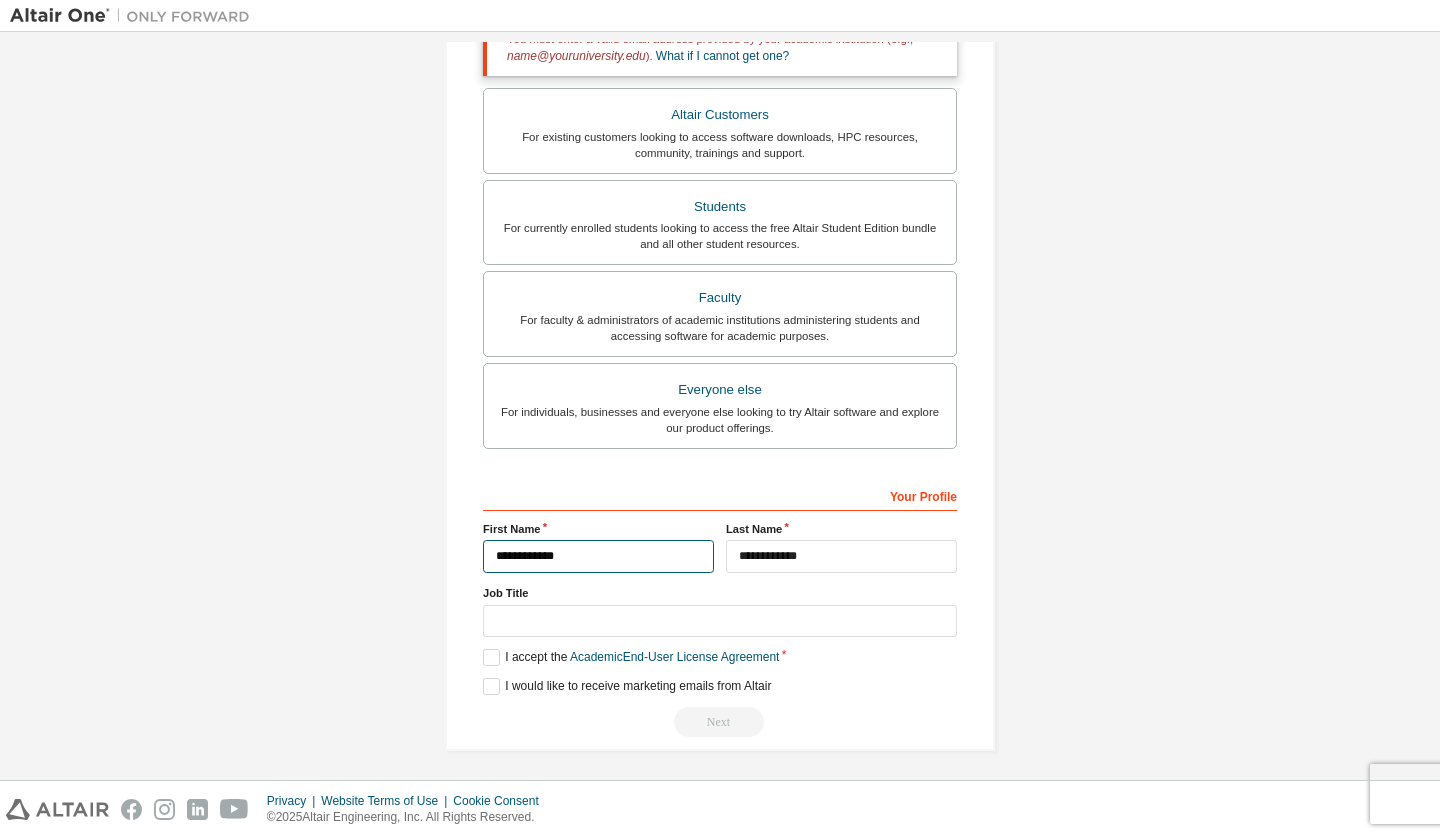 click on "**********" at bounding box center [598, 556] 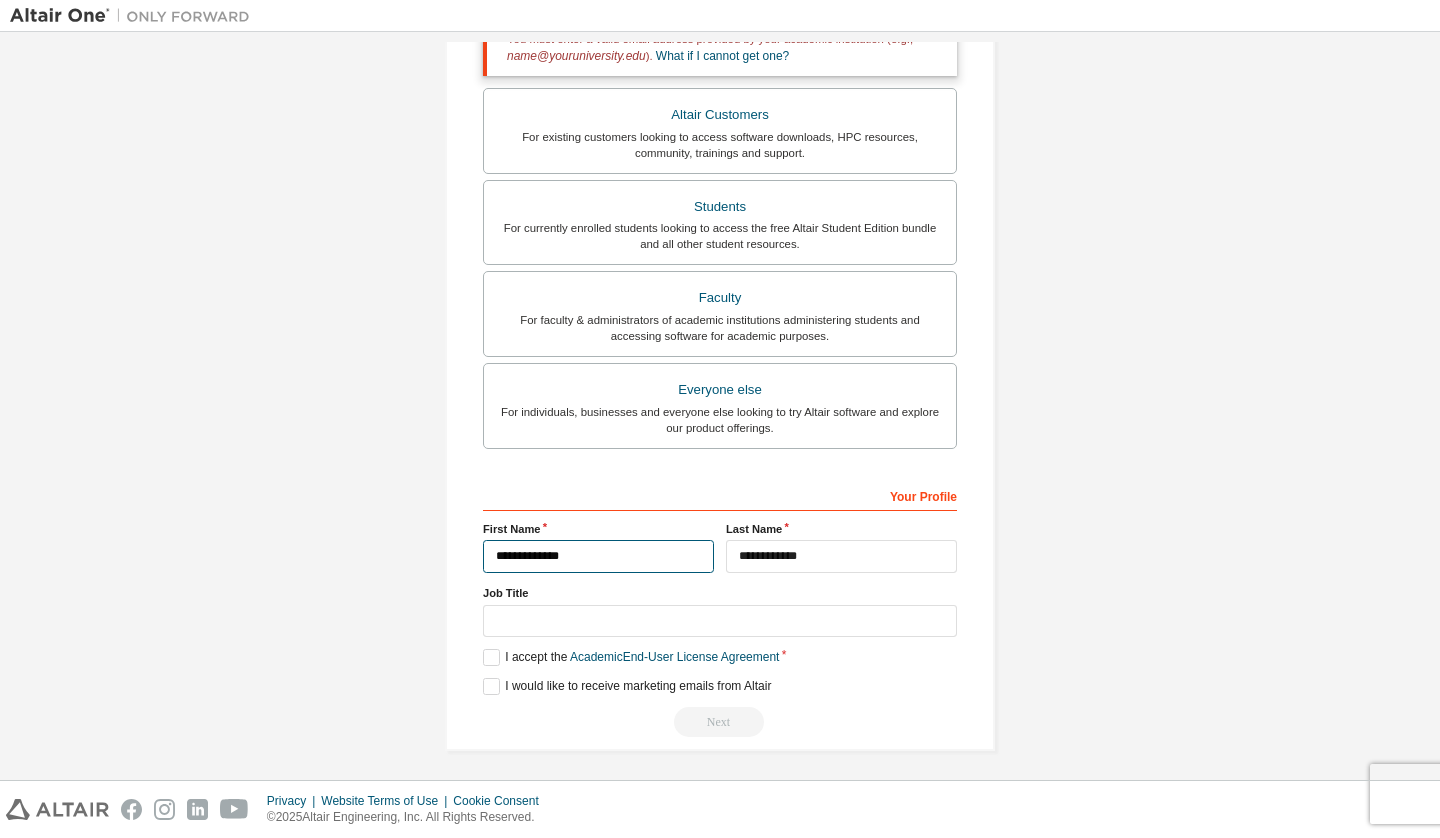 type on "**********" 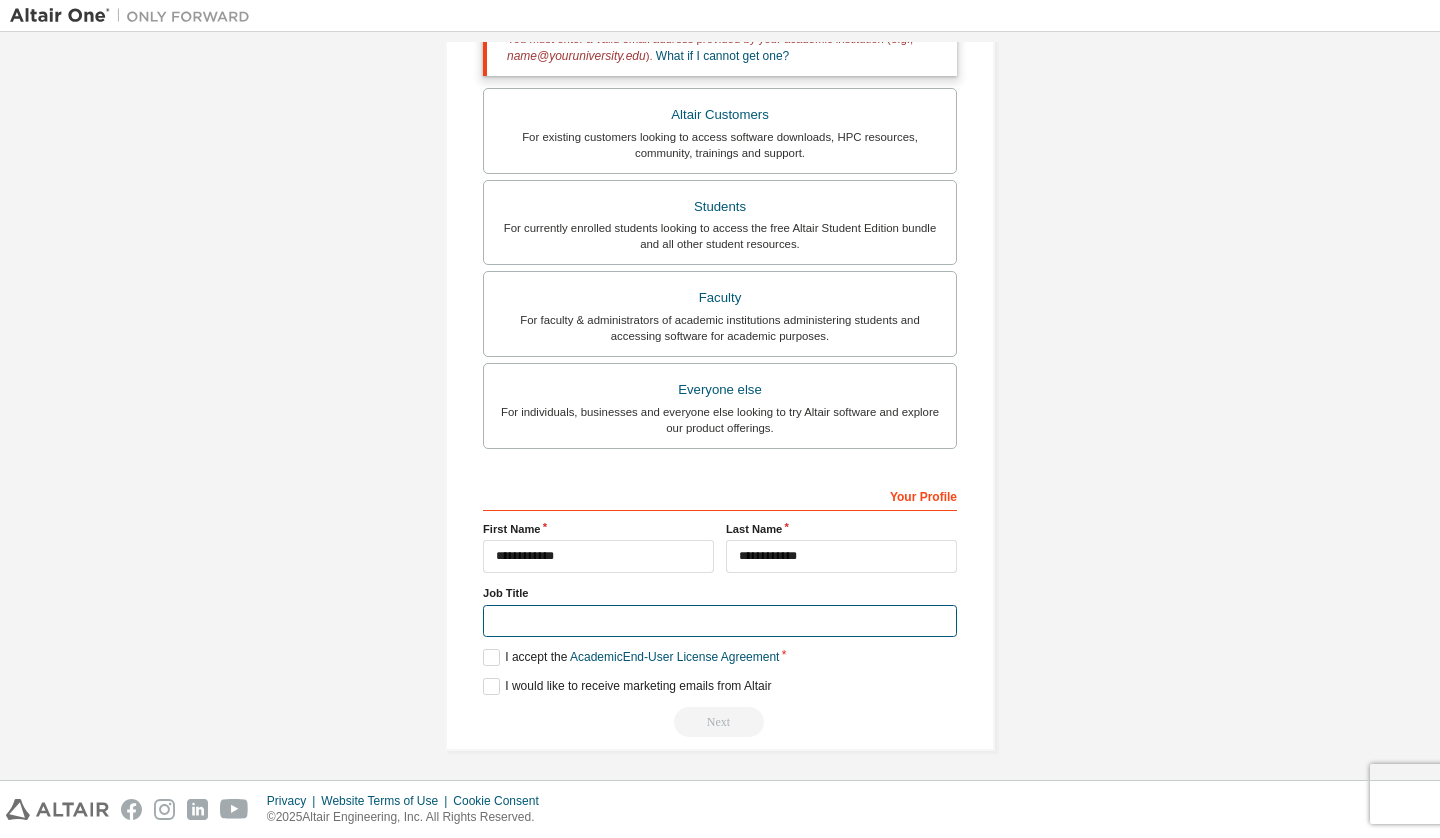 click at bounding box center [720, 621] 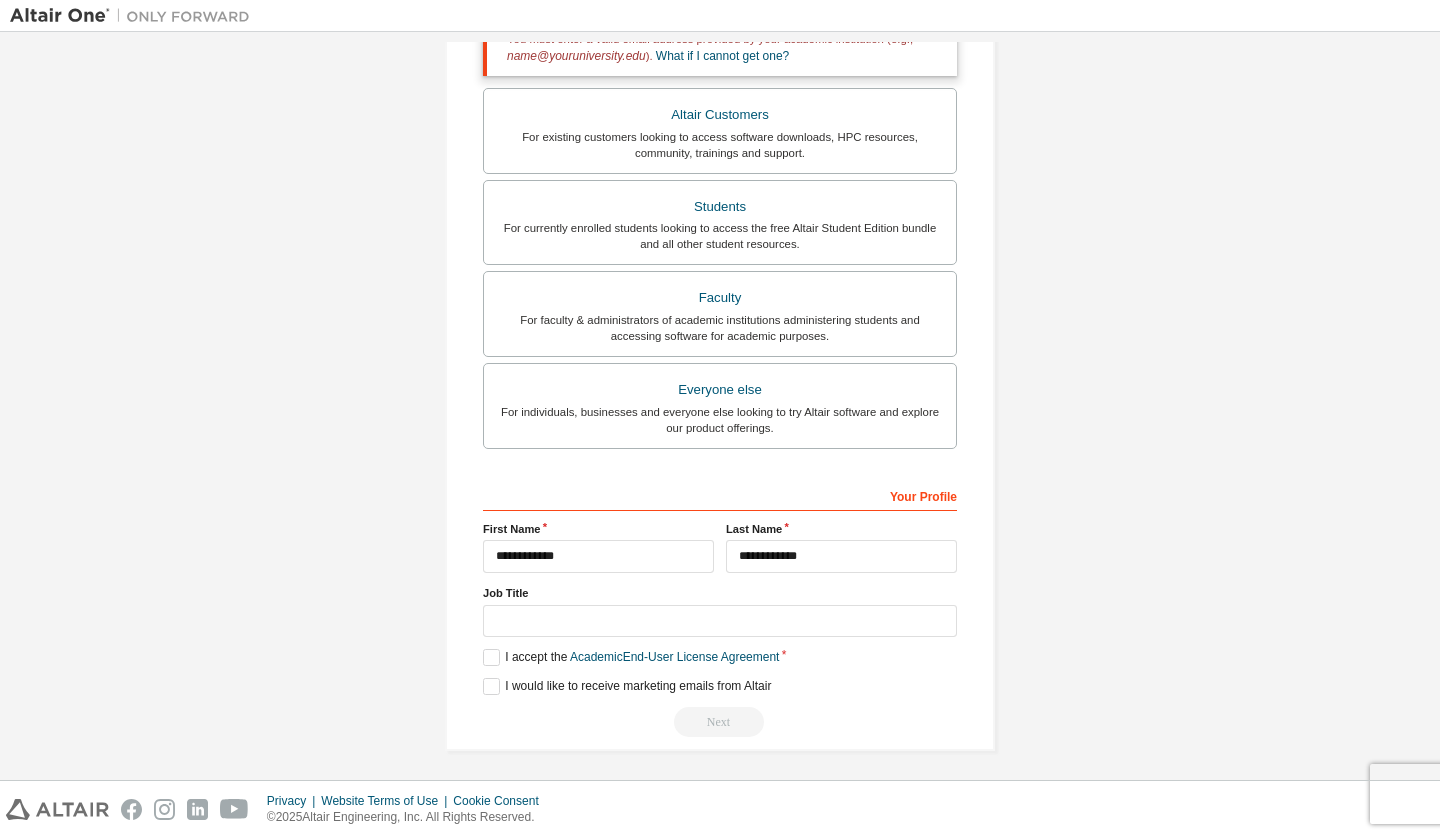drag, startPoint x: 871, startPoint y: 534, endPoint x: 854, endPoint y: 543, distance: 19.235384 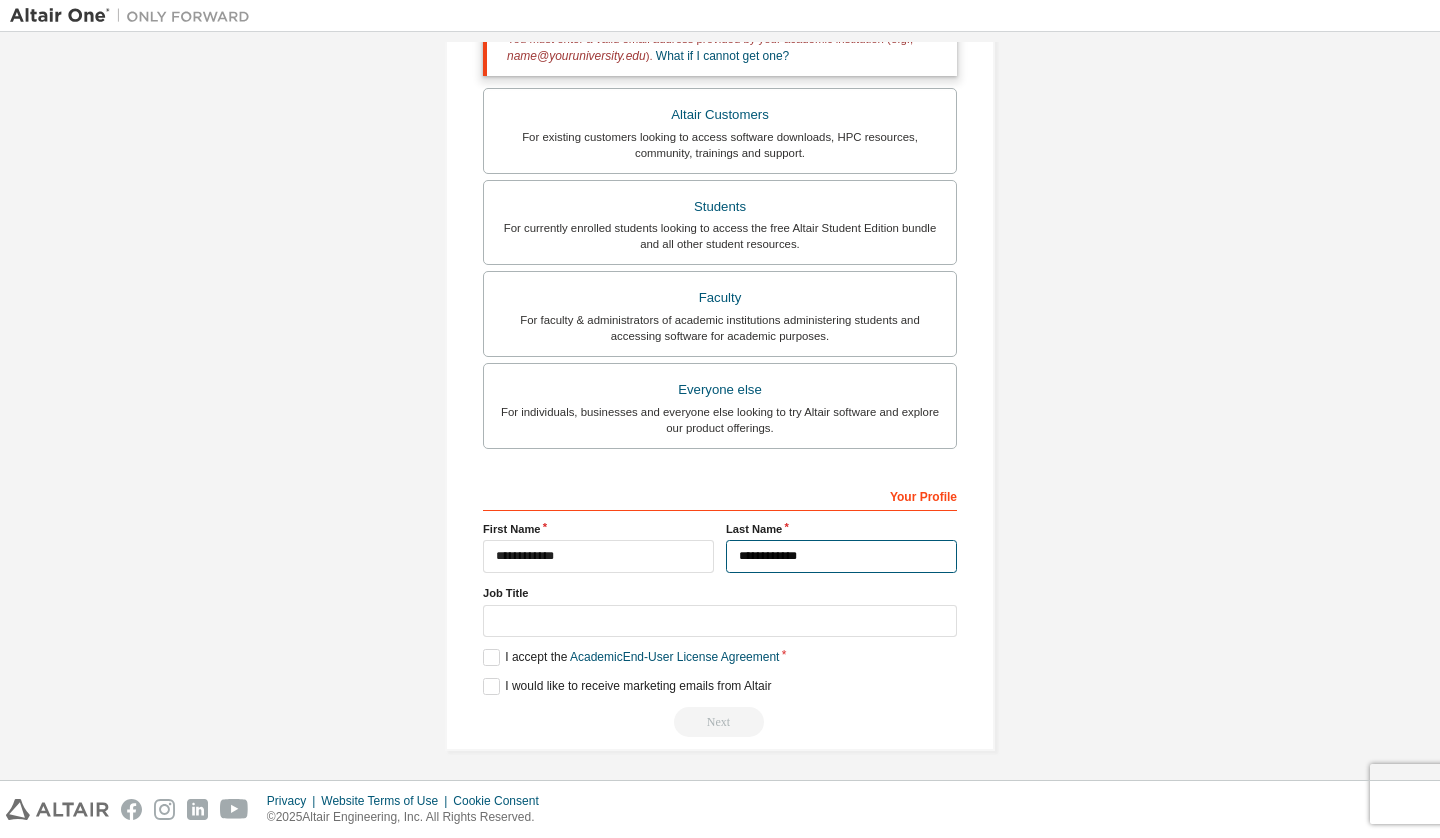 click on "**********" at bounding box center (841, 556) 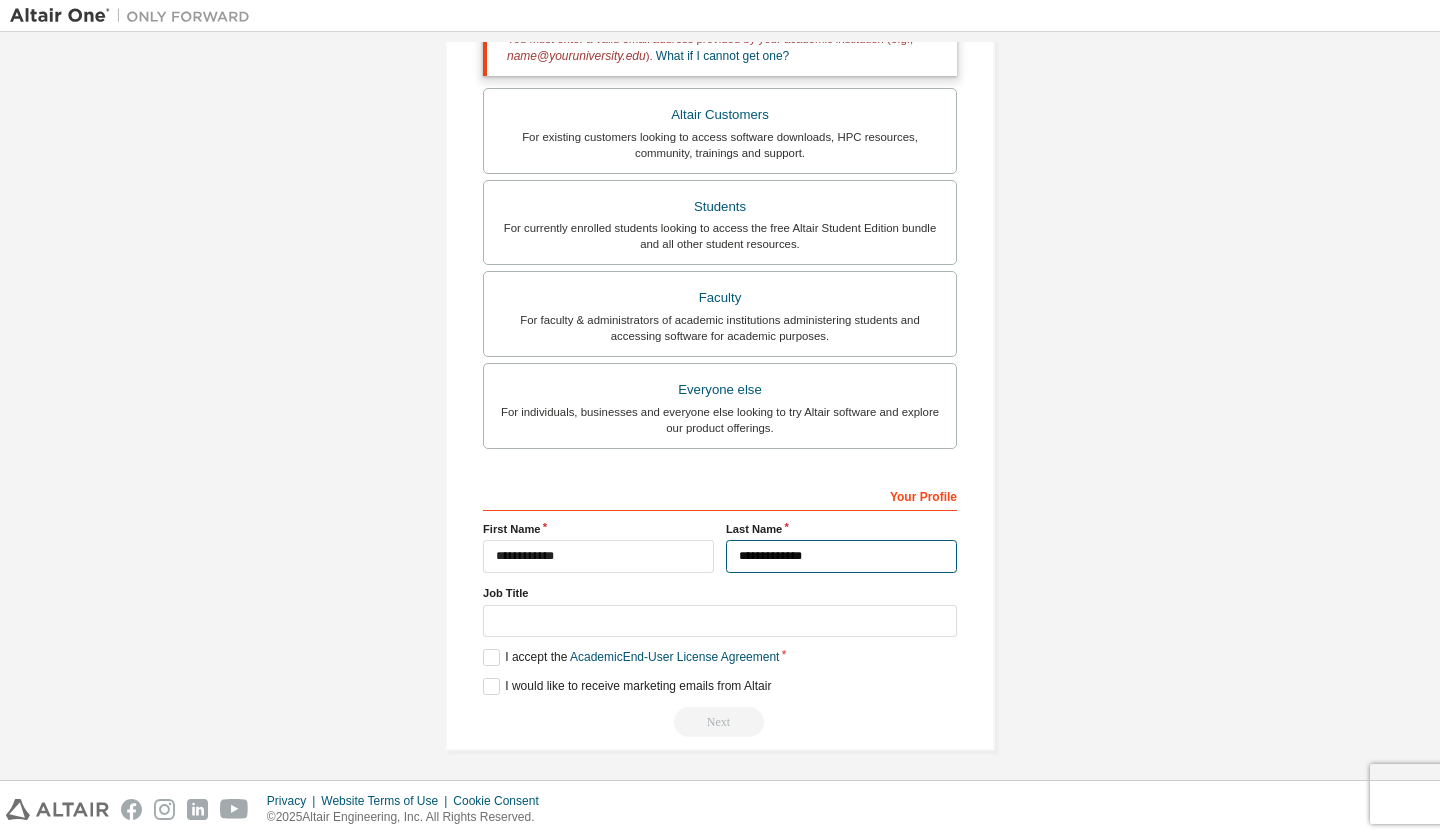 type on "**********" 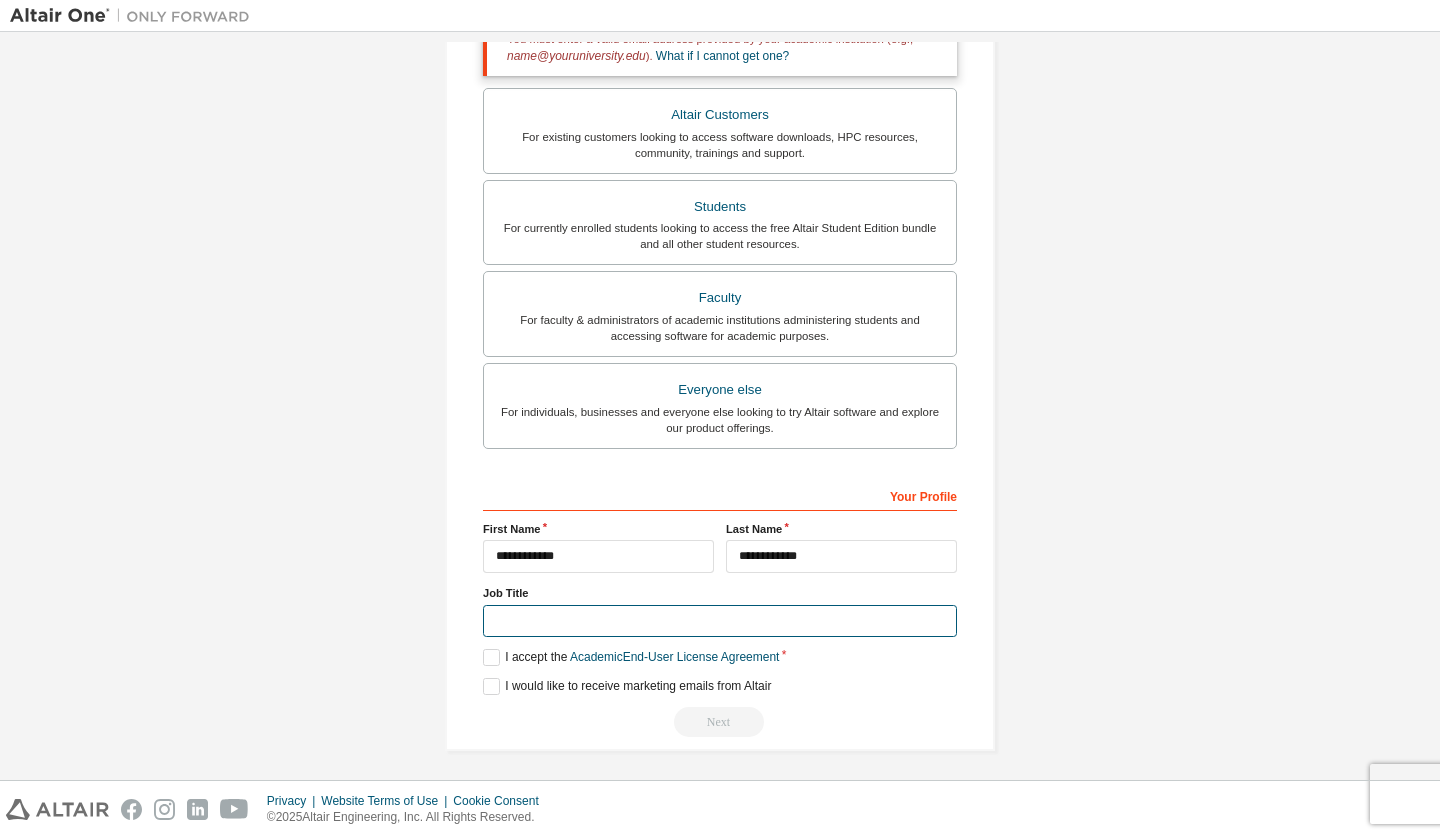 click at bounding box center [720, 621] 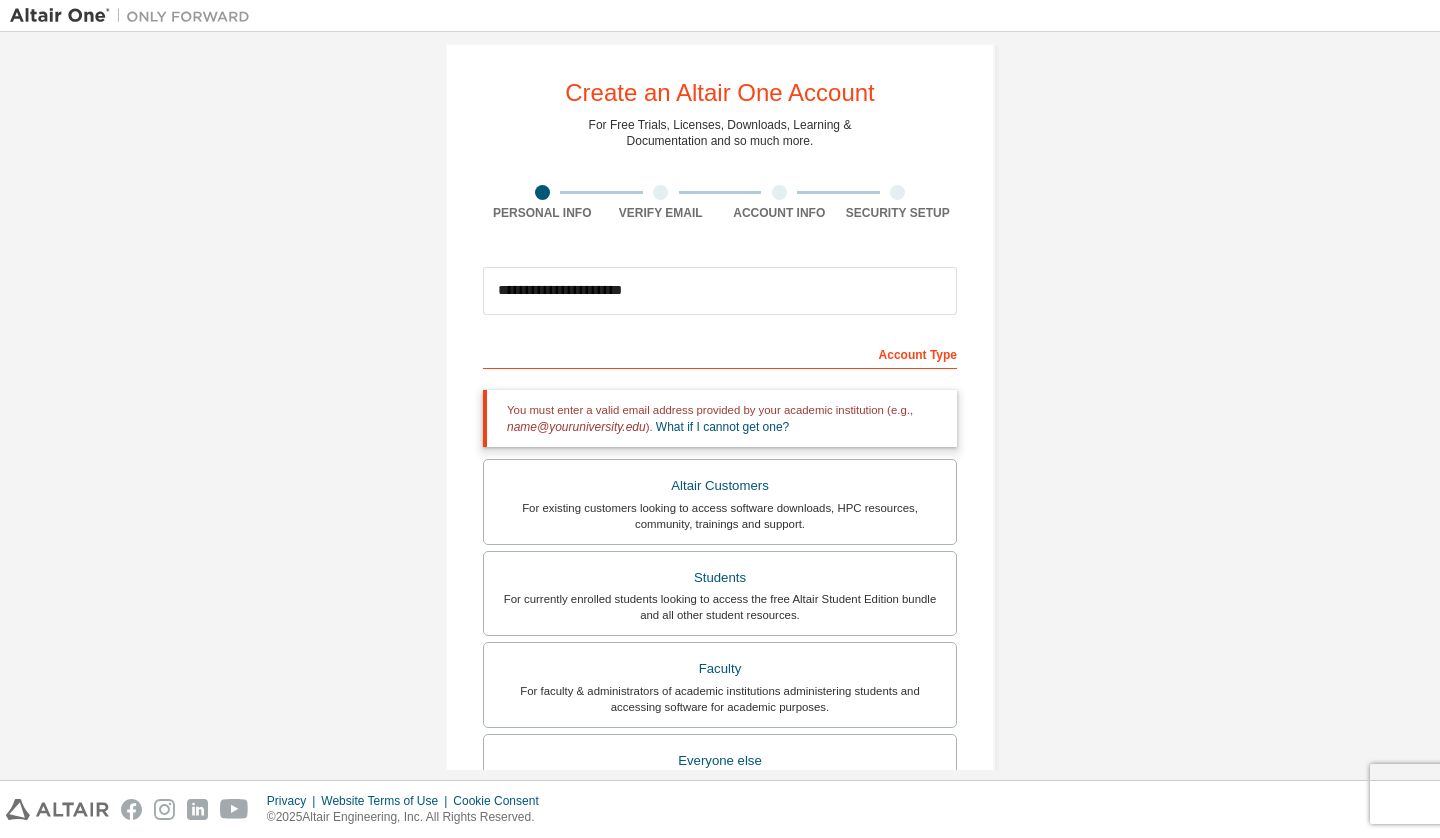 scroll, scrollTop: 24, scrollLeft: 0, axis: vertical 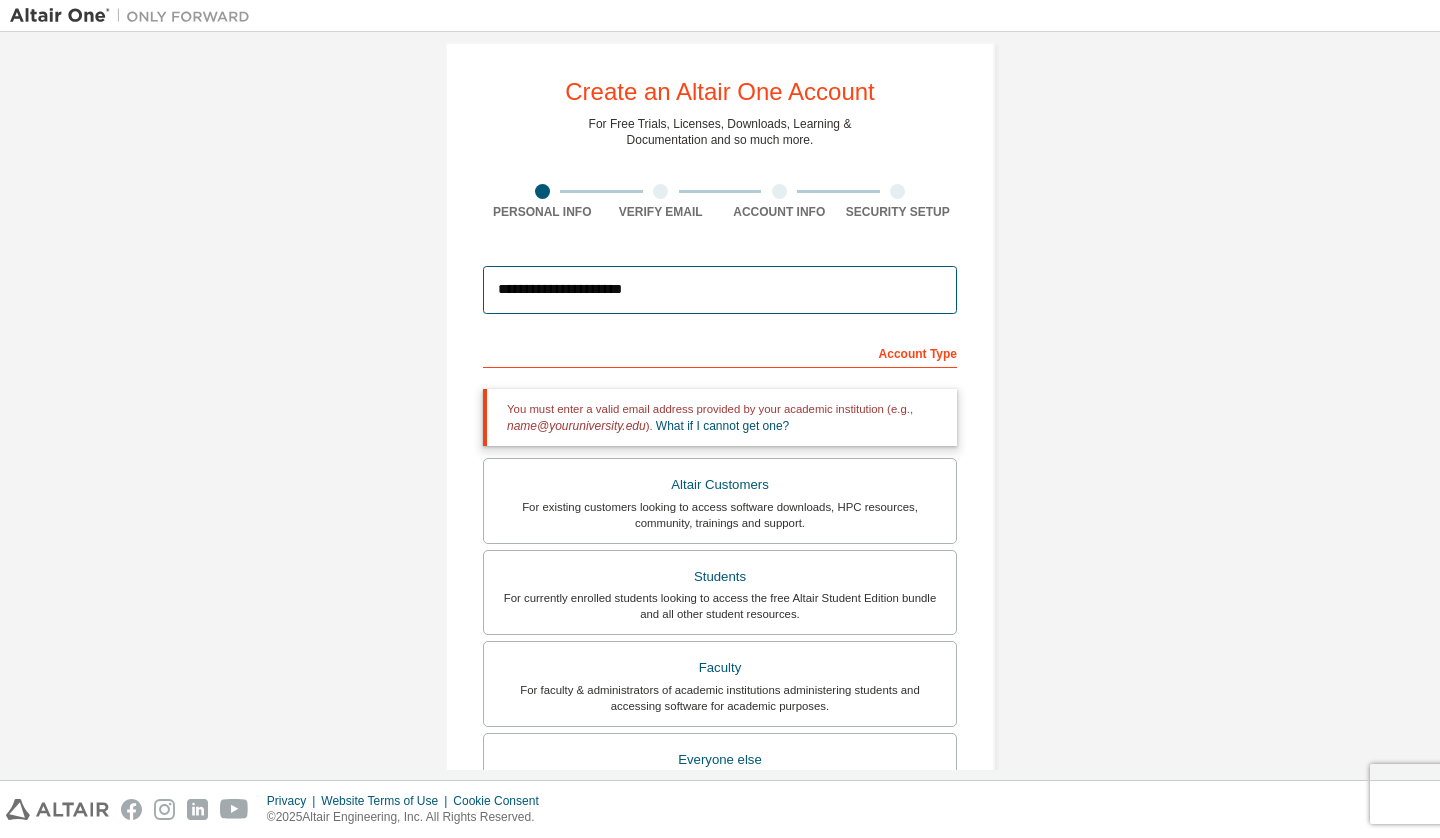 click on "**********" at bounding box center [720, 290] 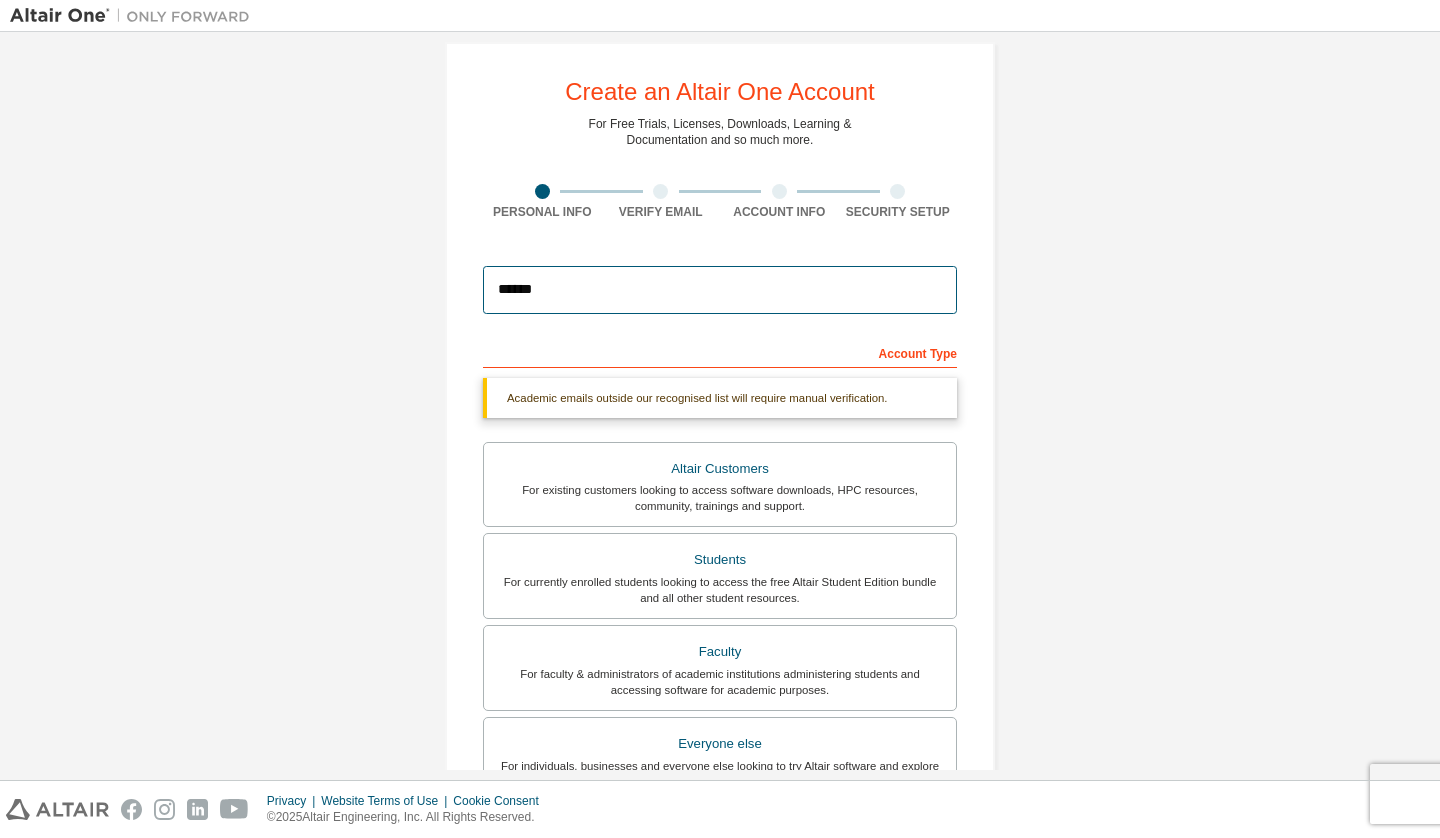 type on "**********" 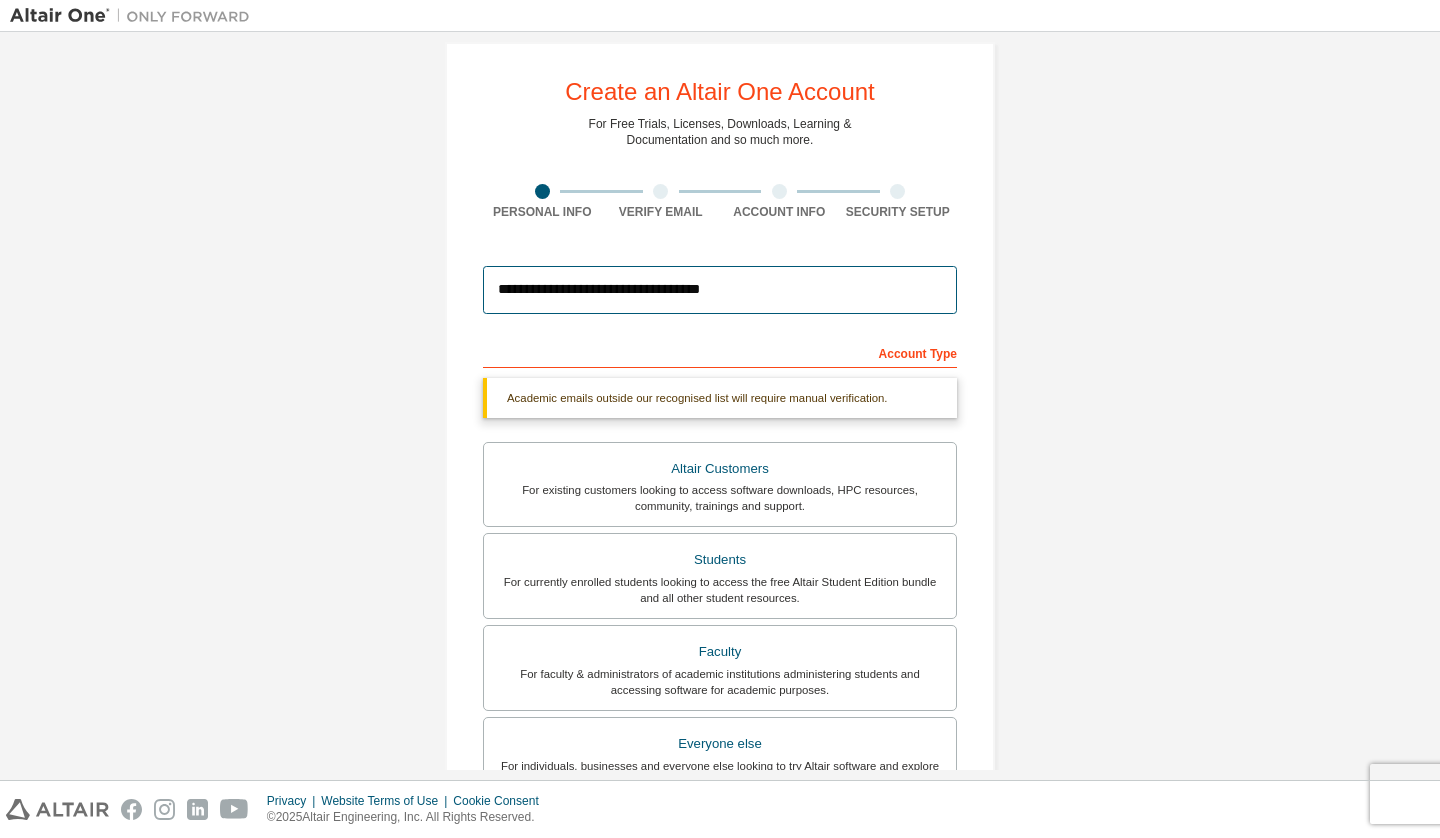 click on "**********" at bounding box center (720, 290) 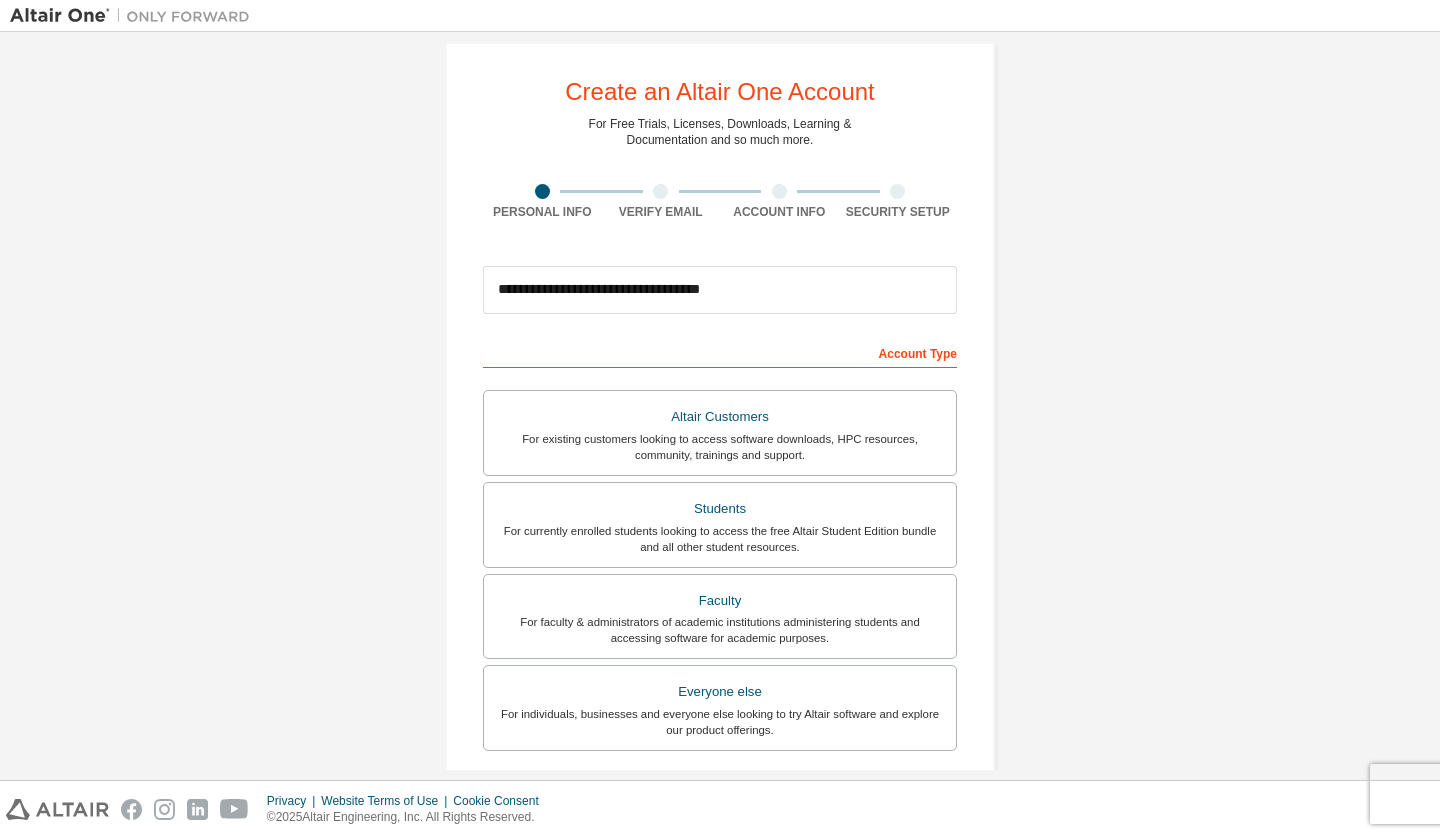 click on "Create an Altair One Account For Free Trials, Licenses, Downloads, Learning & Documentation and so much more. Personal Info Verify Email Account Info Security Setup This is a federated email. No need to register a new account. You should be able to login by using your company's SSO credentials. Email already exists. Please try to login instead. [EMAIL] Account Type Academic emails outside our recognised list will require manual verification. You must enter a valid email address provided by your academic institution (e.g., [EMAIL]). What if I cannot get one? Altair Customers For existing customers looking to access software downloads, HPC resources, community, trainings and support. Students For currently enrolled students looking to access the free Altair Student Edition bundle and all other student resources. Faculty For faculty & administrators of academic institutions administering students and accessing software for academic purposes. Everyone else" at bounding box center (720, 547) 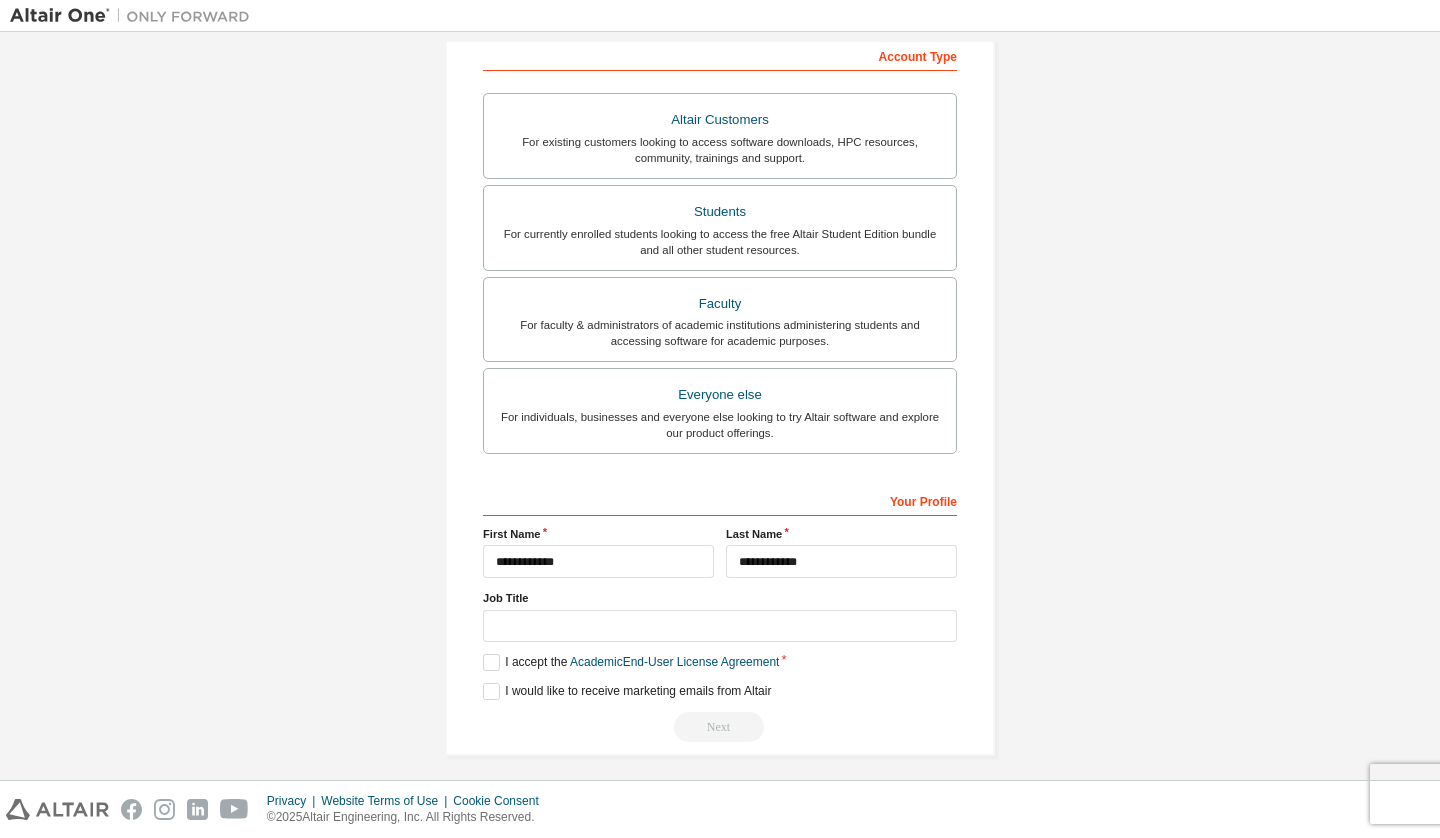 scroll, scrollTop: 326, scrollLeft: 0, axis: vertical 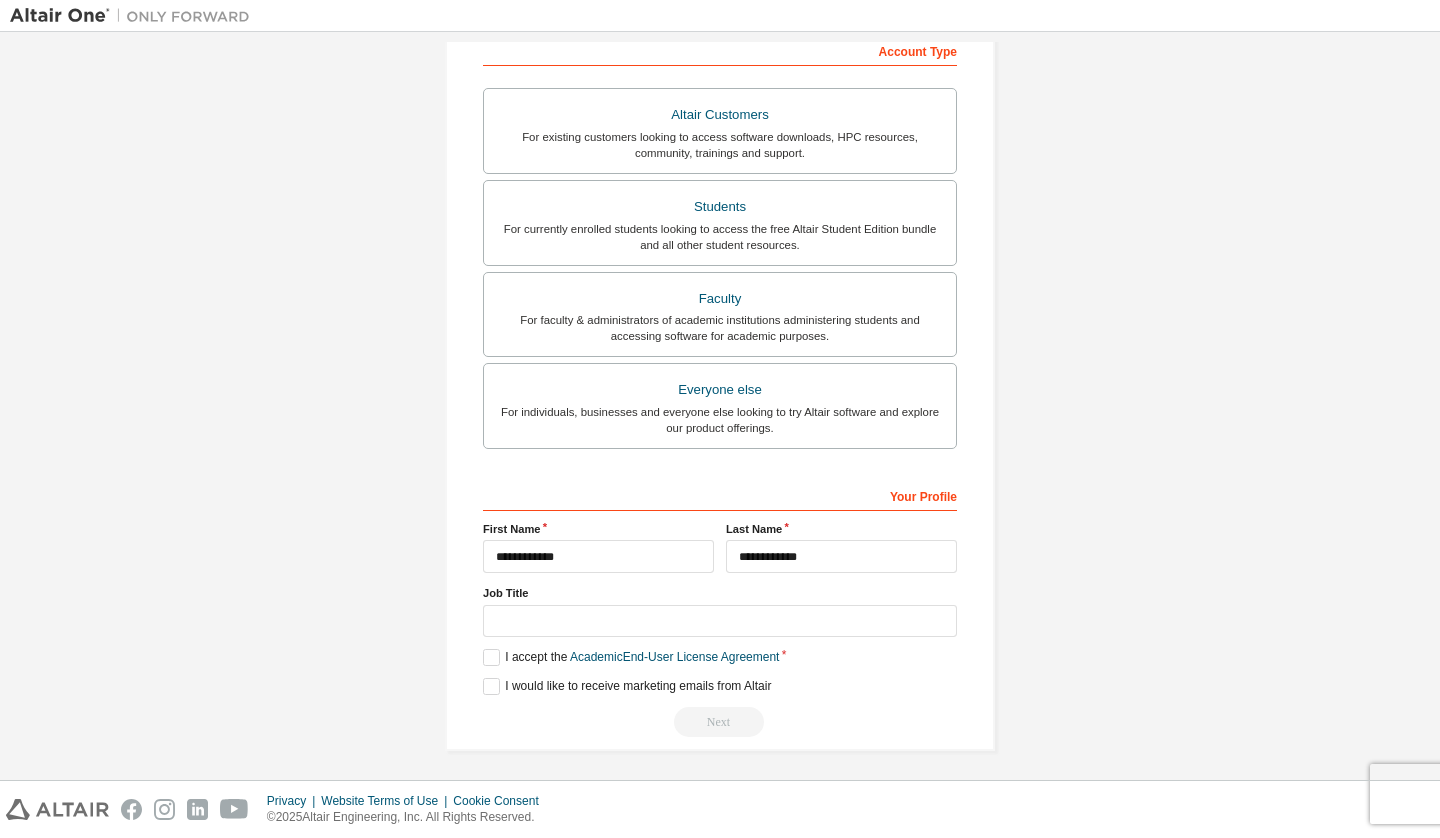 click on "Your Profile First Name [NAME] Last Name [NAME] Job Title Please provide [STATE] to help us route sales and support resources to you more efficiently. I accept the Academic End-User License Agreement I would like to receive marketing emails from Altair Next" at bounding box center (720, 608) 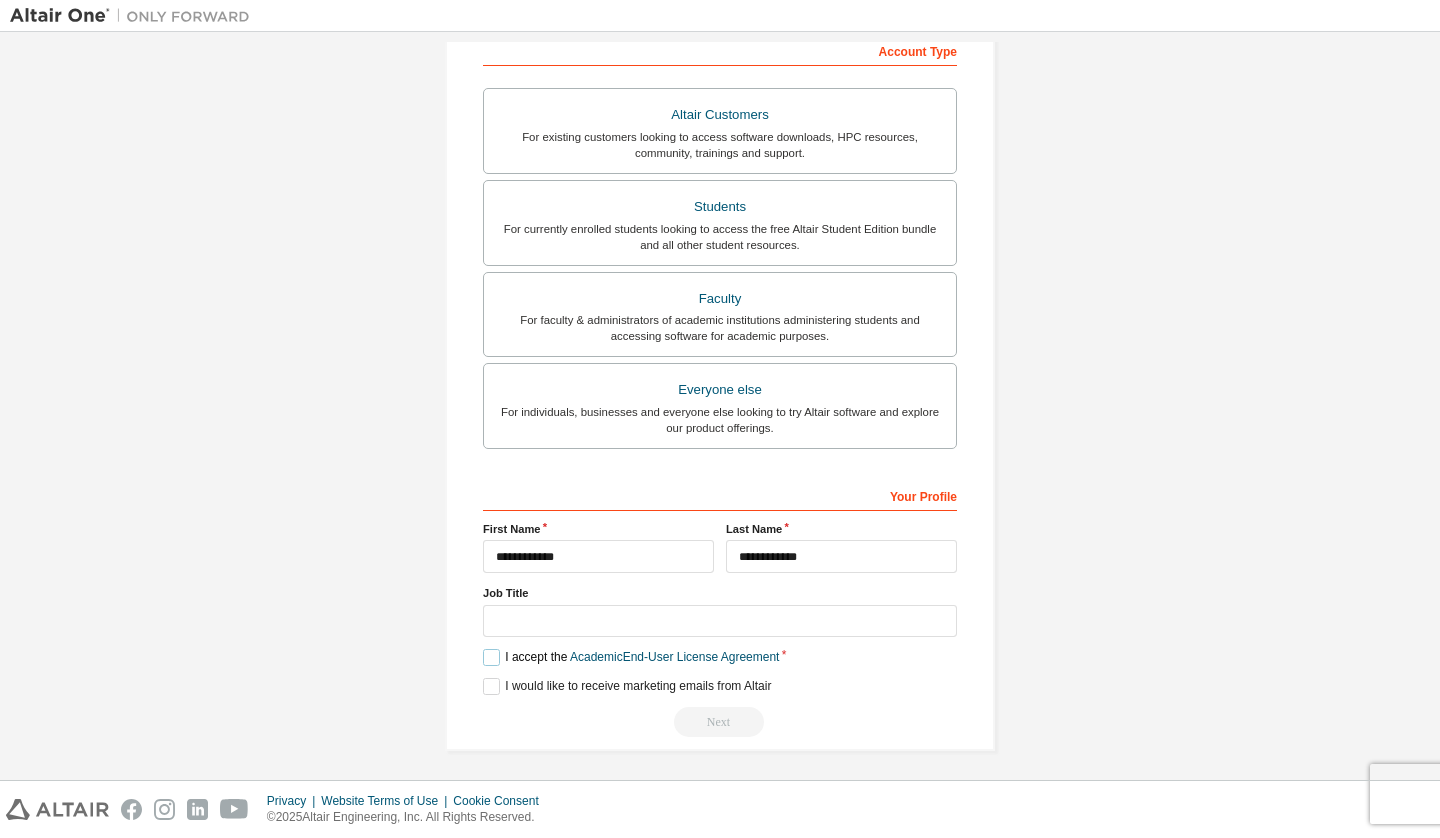 click on "I accept the   Academic   End-User License Agreement" at bounding box center (631, 657) 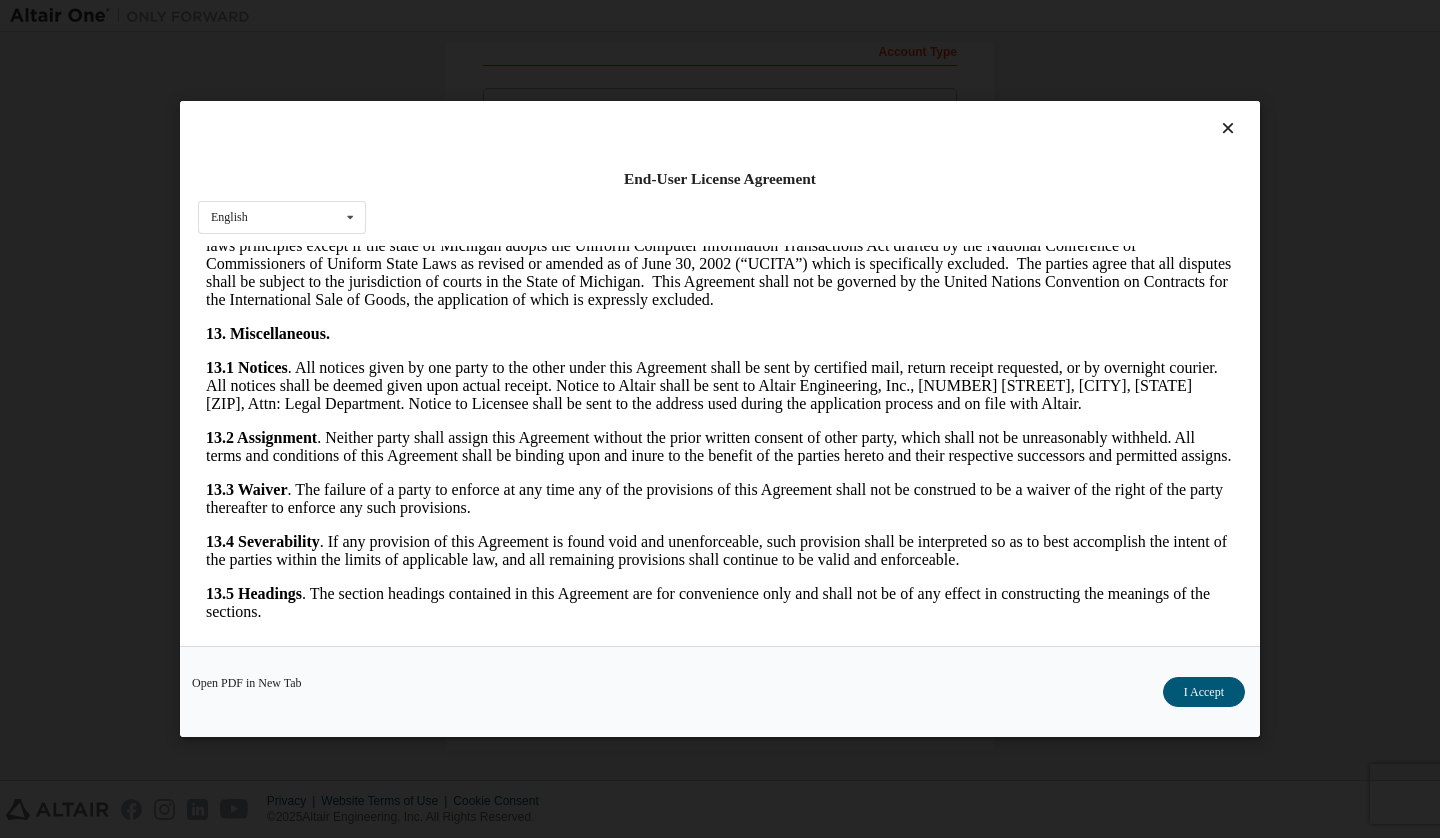 scroll, scrollTop: 3210, scrollLeft: 0, axis: vertical 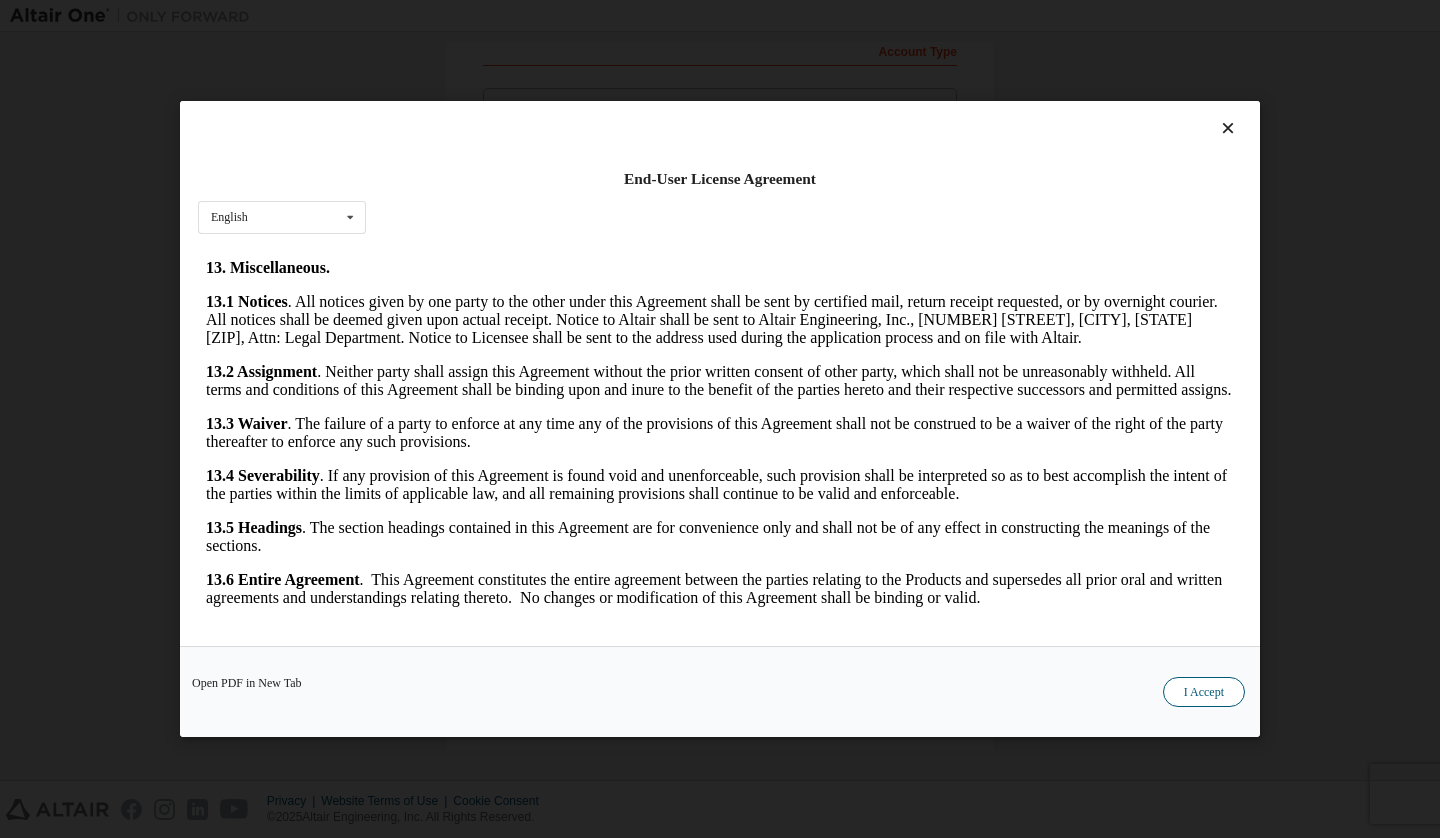 drag, startPoint x: 1230, startPoint y: 707, endPoint x: 1217, endPoint y: 701, distance: 14.3178215 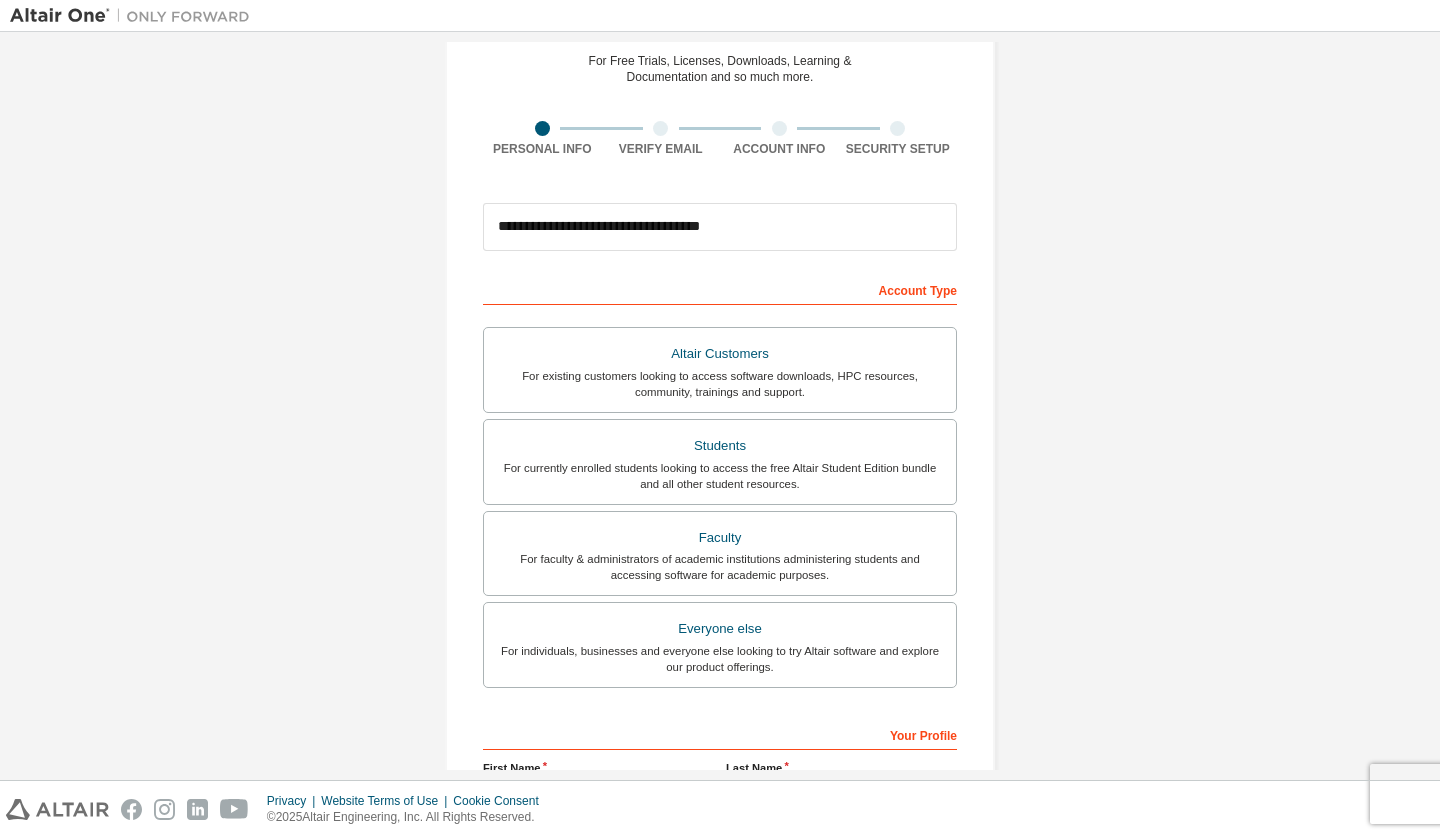 scroll, scrollTop: 326, scrollLeft: 0, axis: vertical 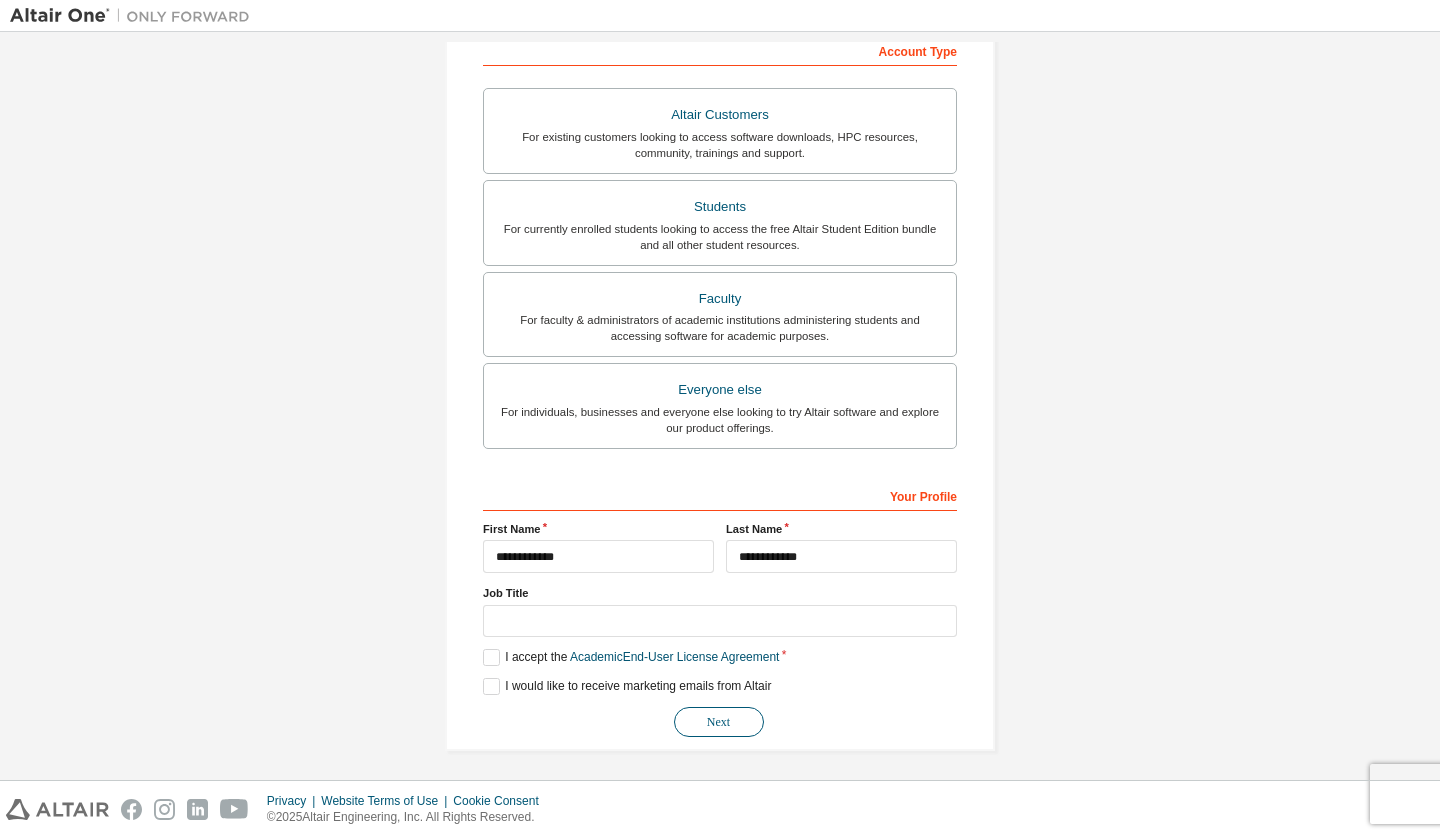 click on "Next" at bounding box center [719, 722] 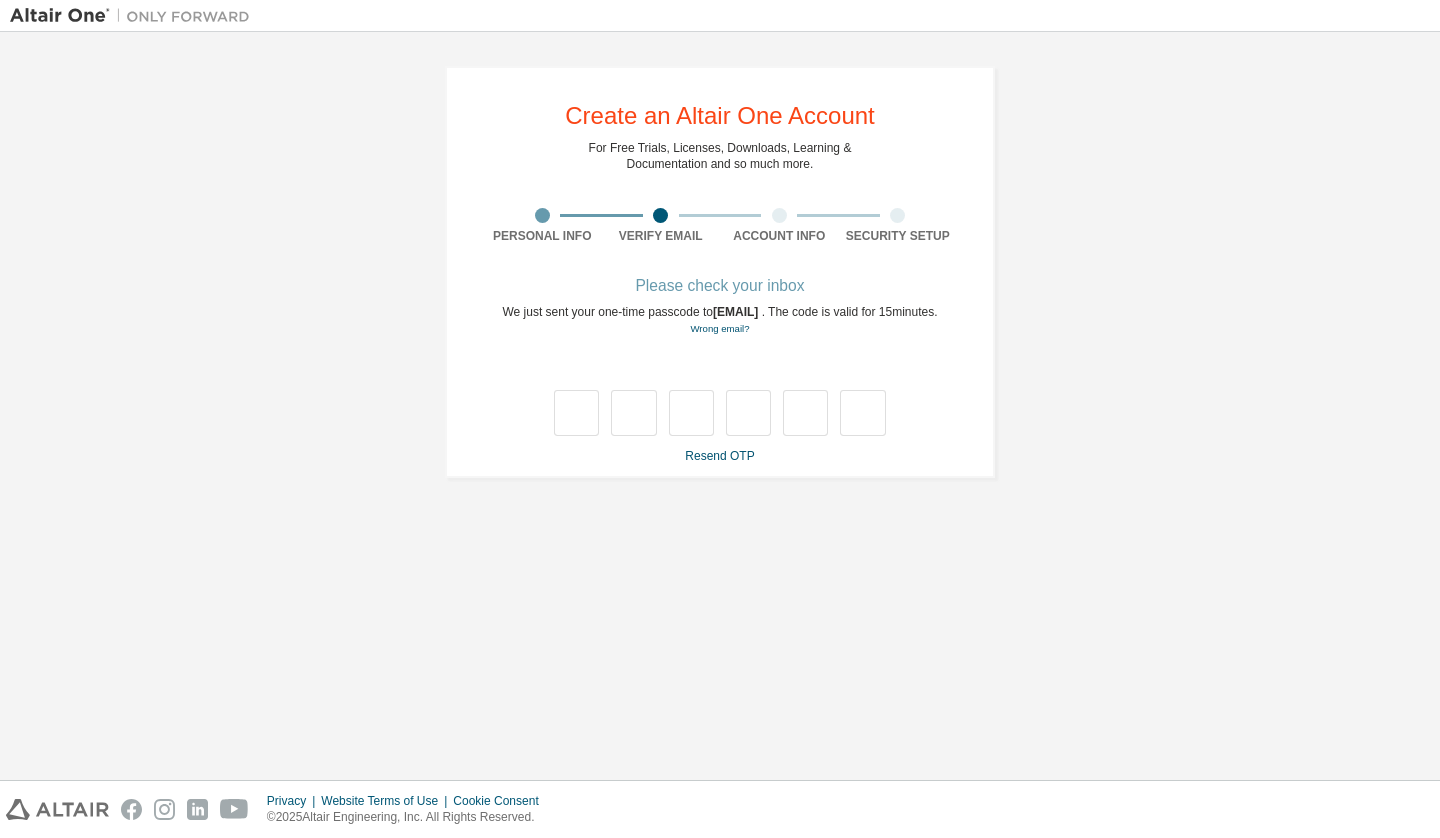 scroll, scrollTop: 0, scrollLeft: 0, axis: both 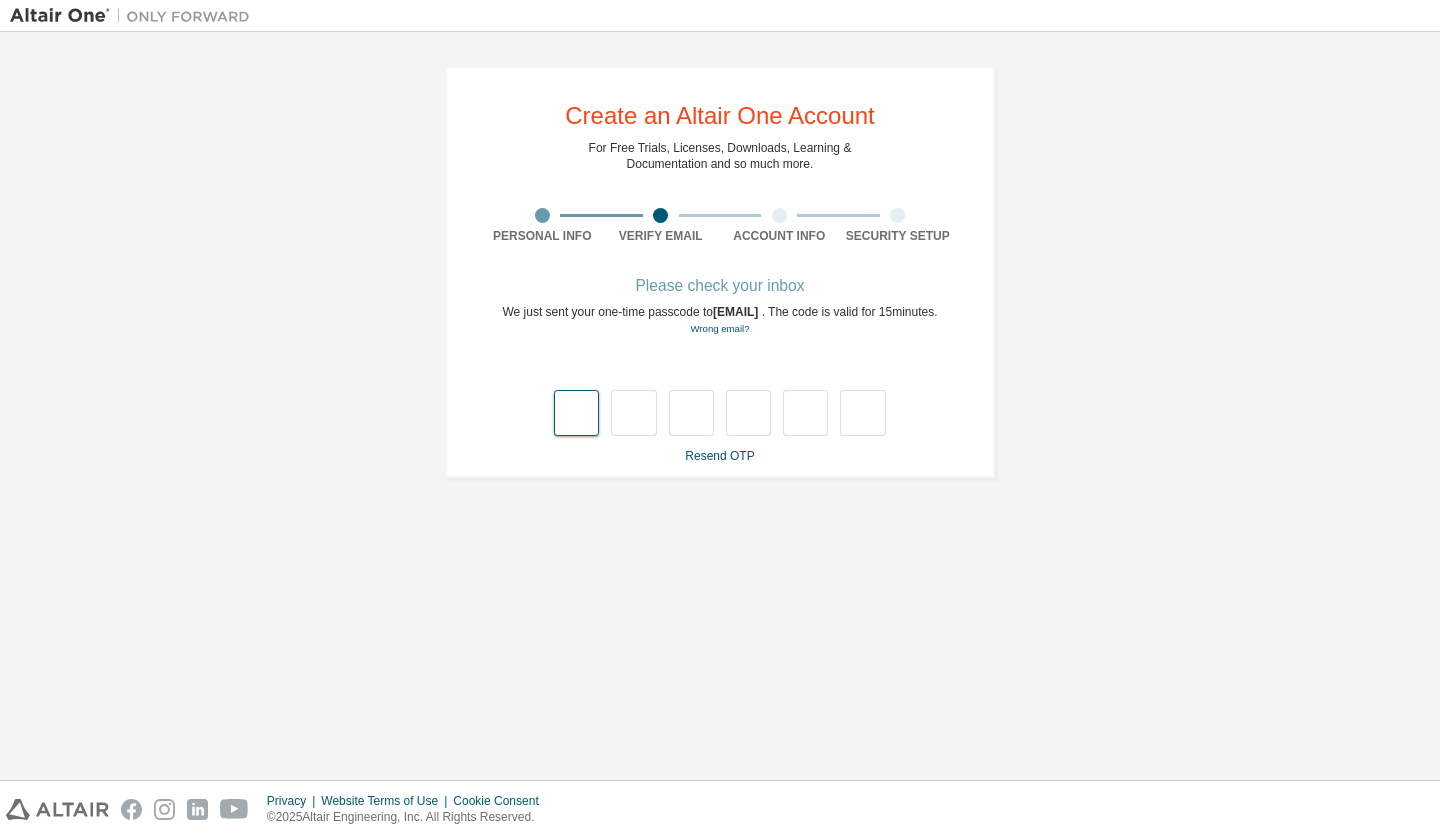 type on "*" 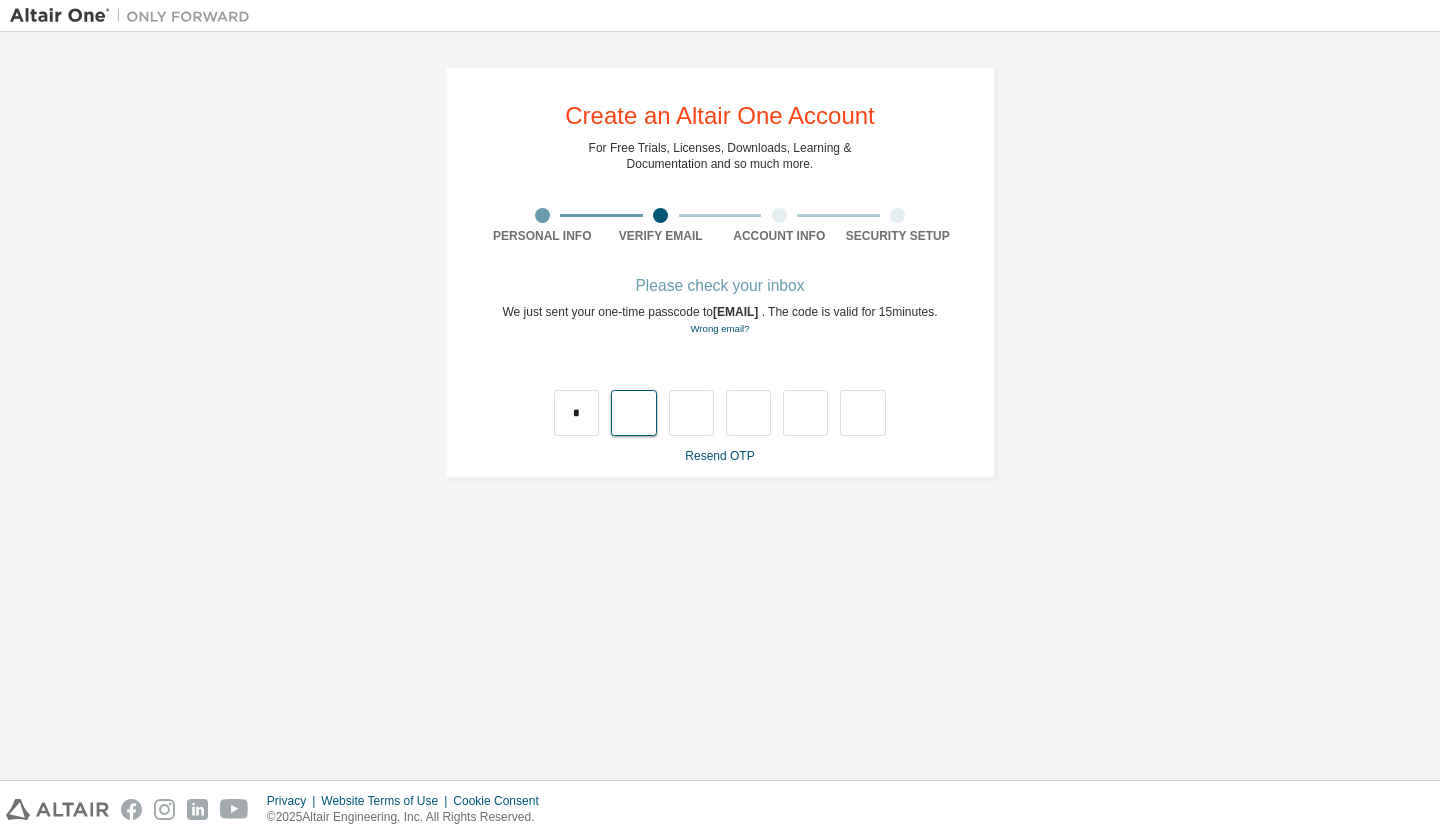 type on "*" 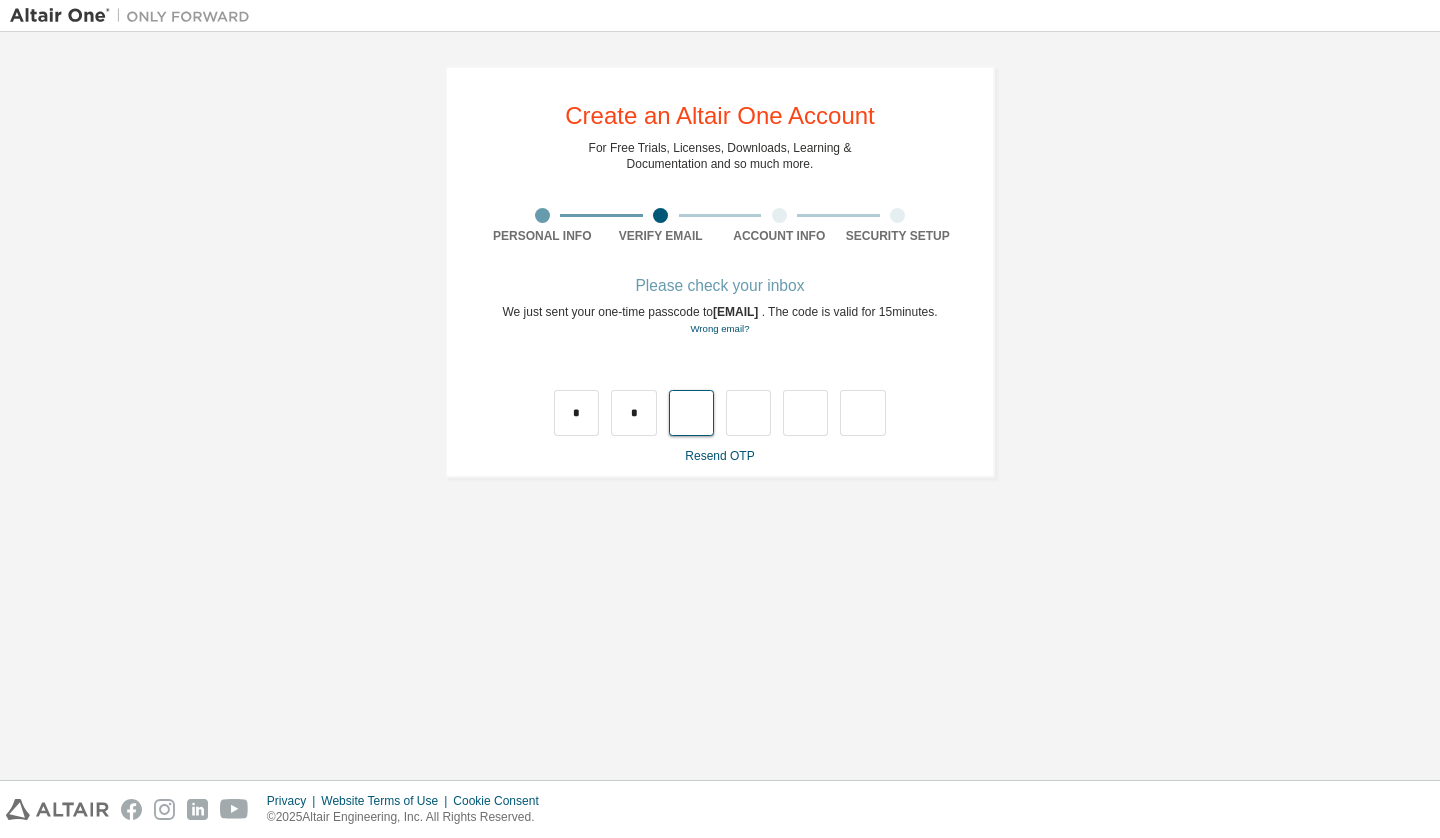 type on "*" 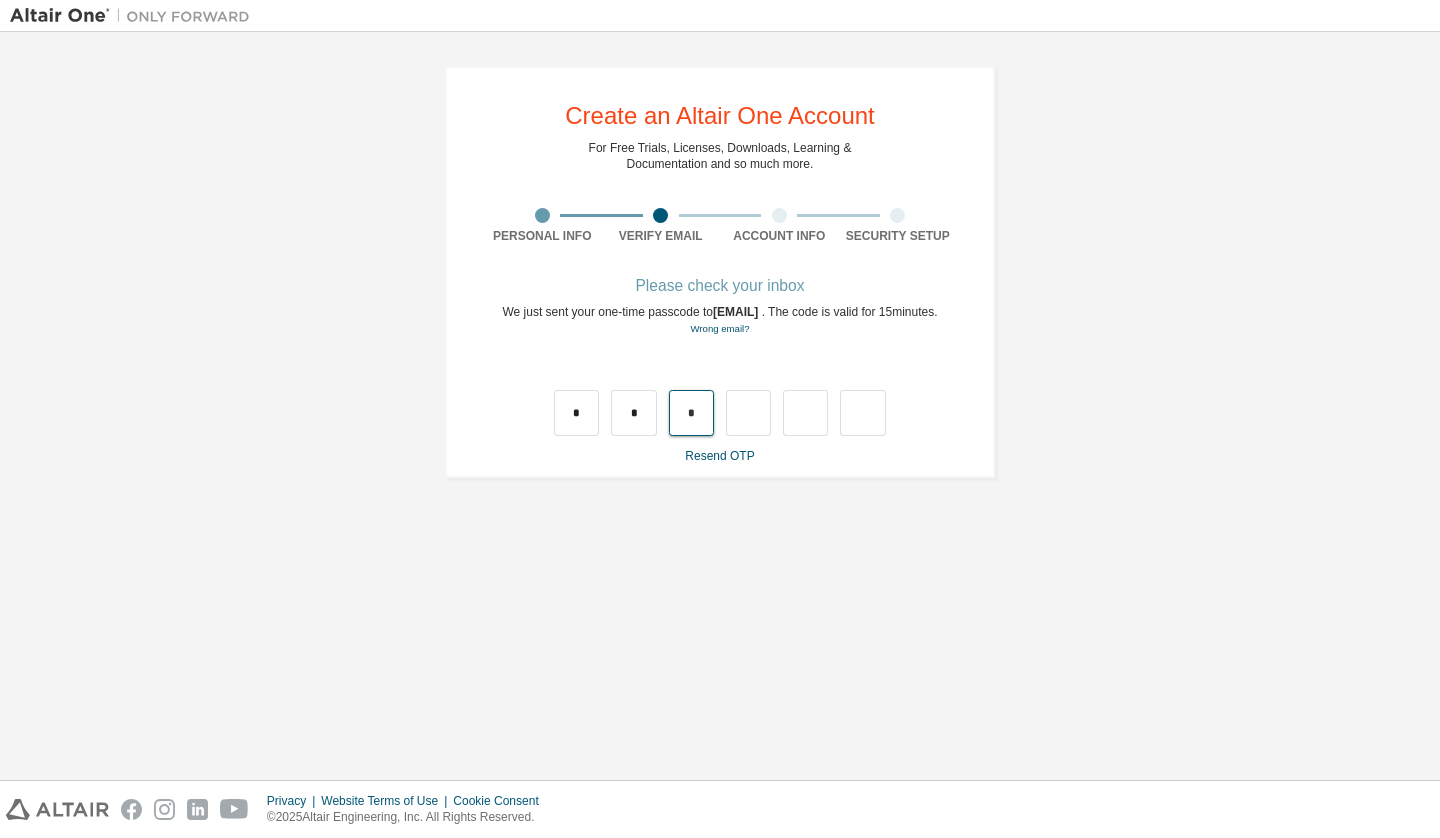 click on "*" at bounding box center [691, 413] 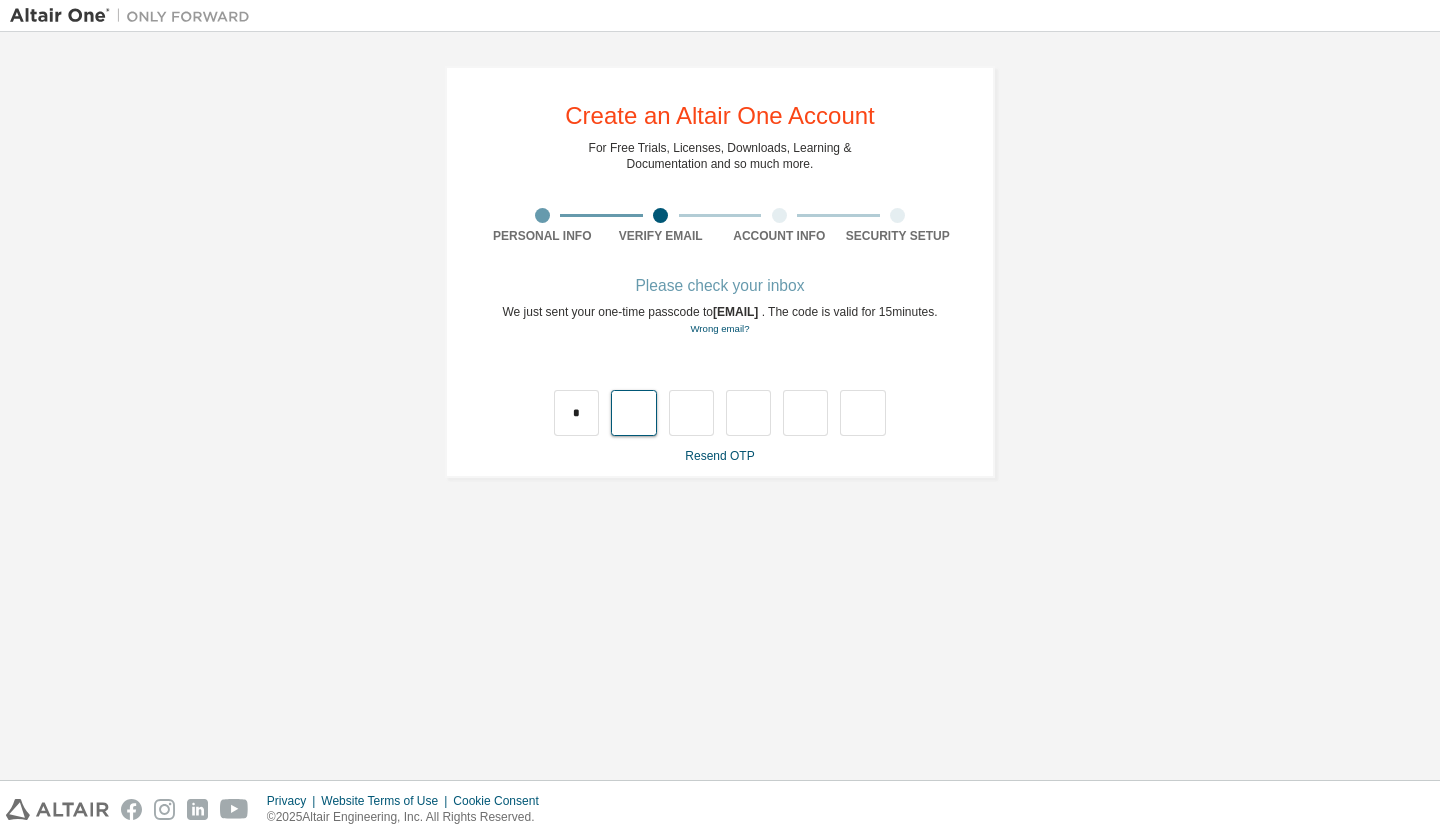 click at bounding box center [633, 413] 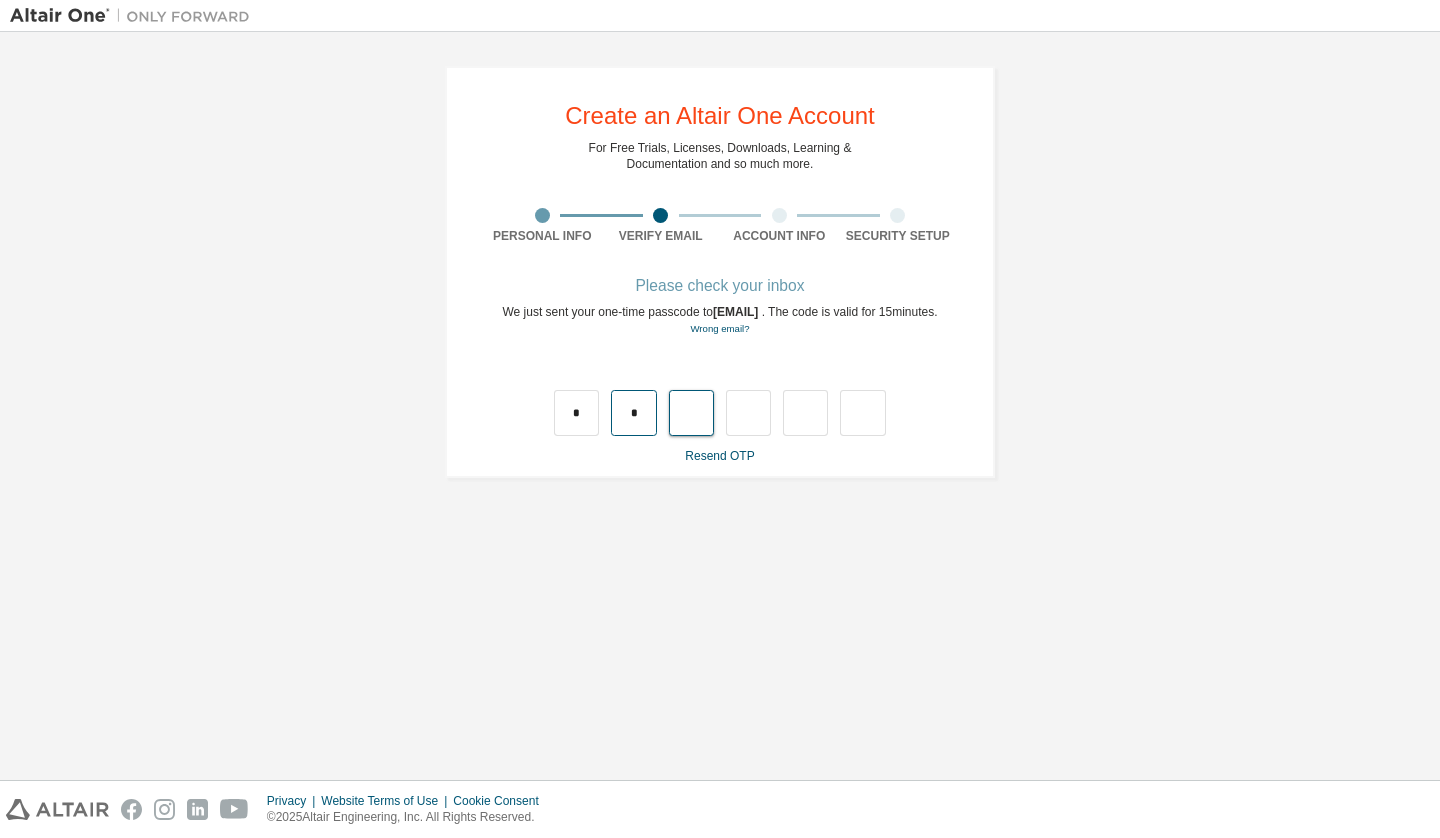 type on "*" 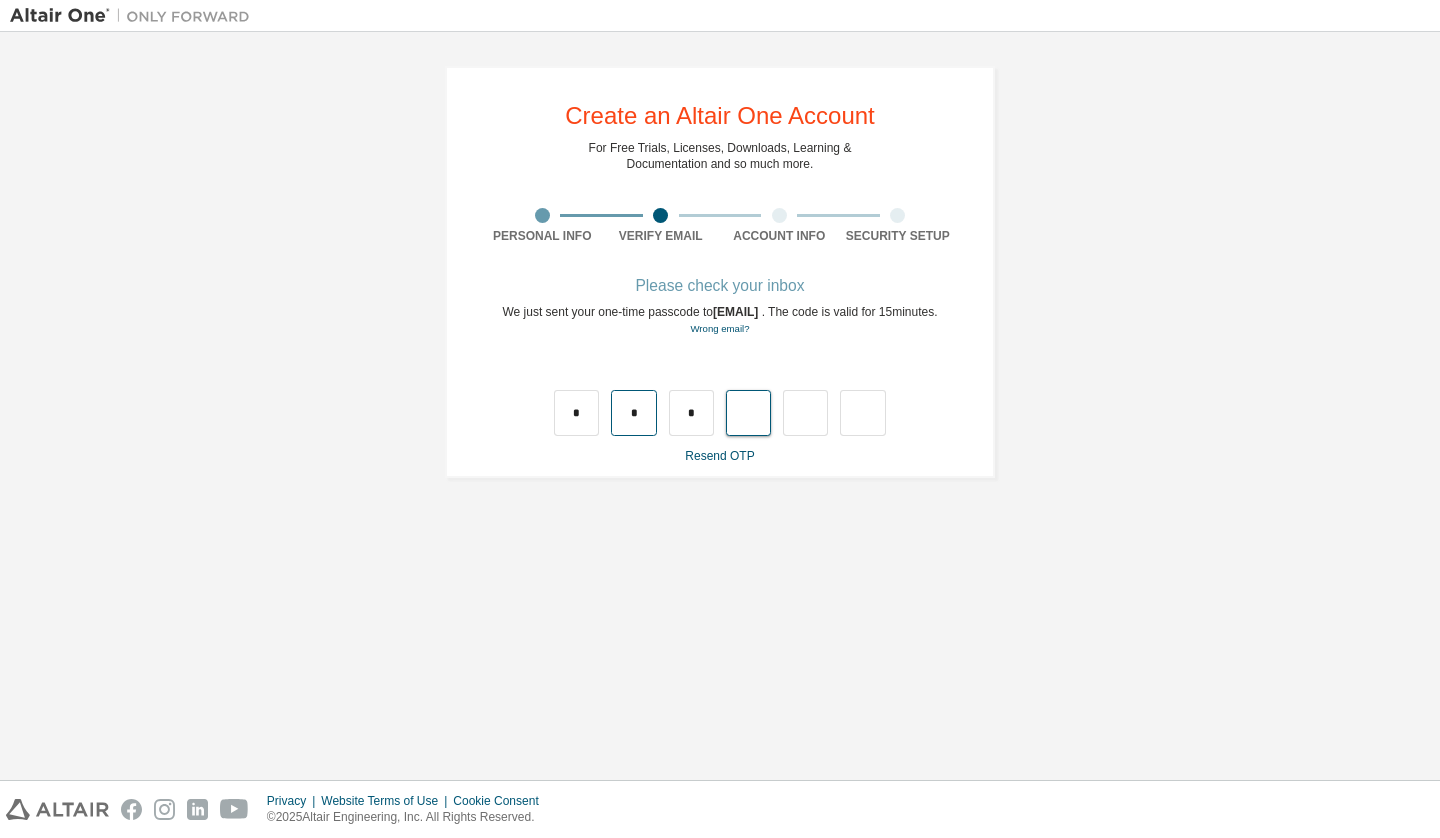 type on "*" 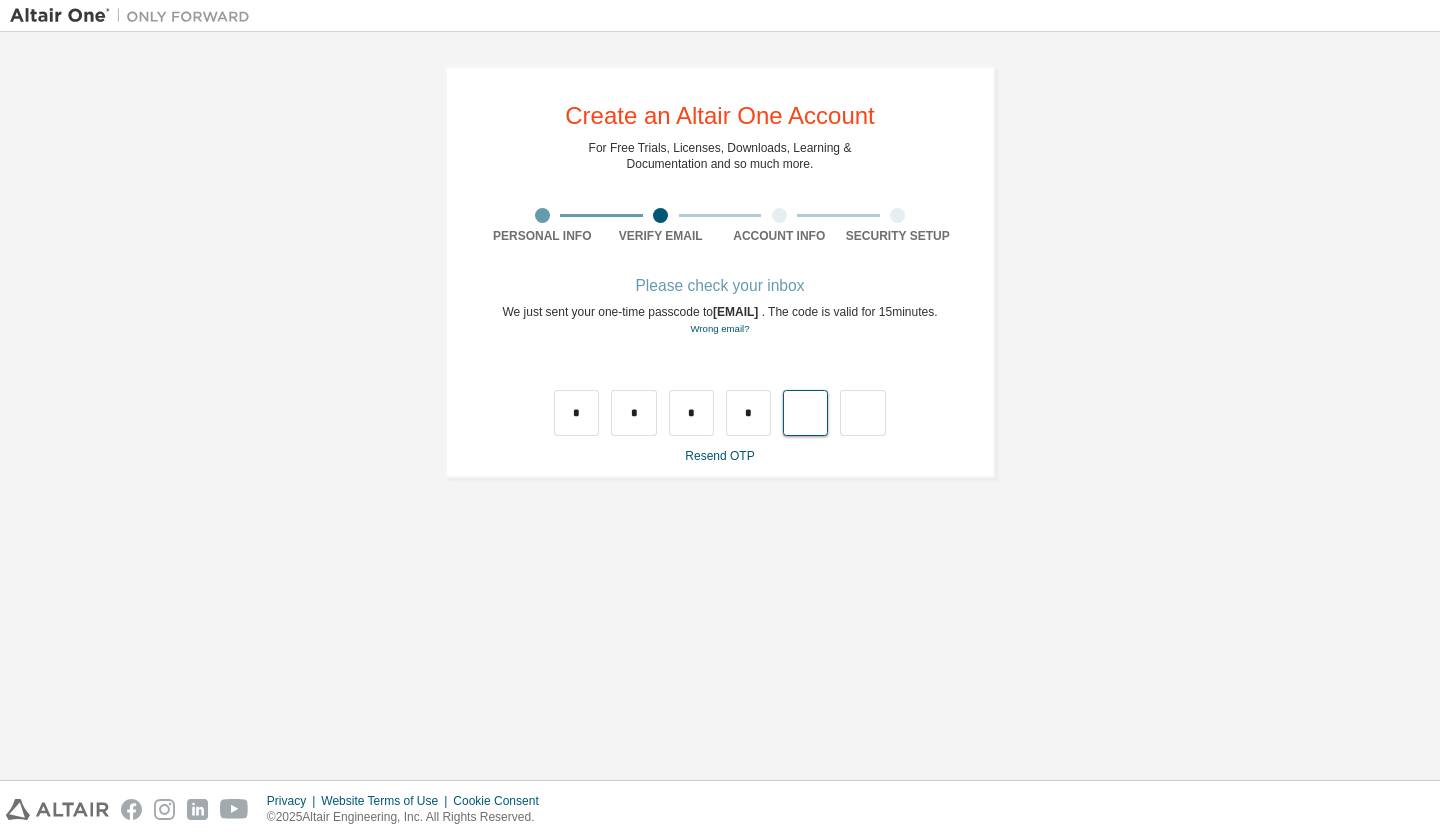 type on "*" 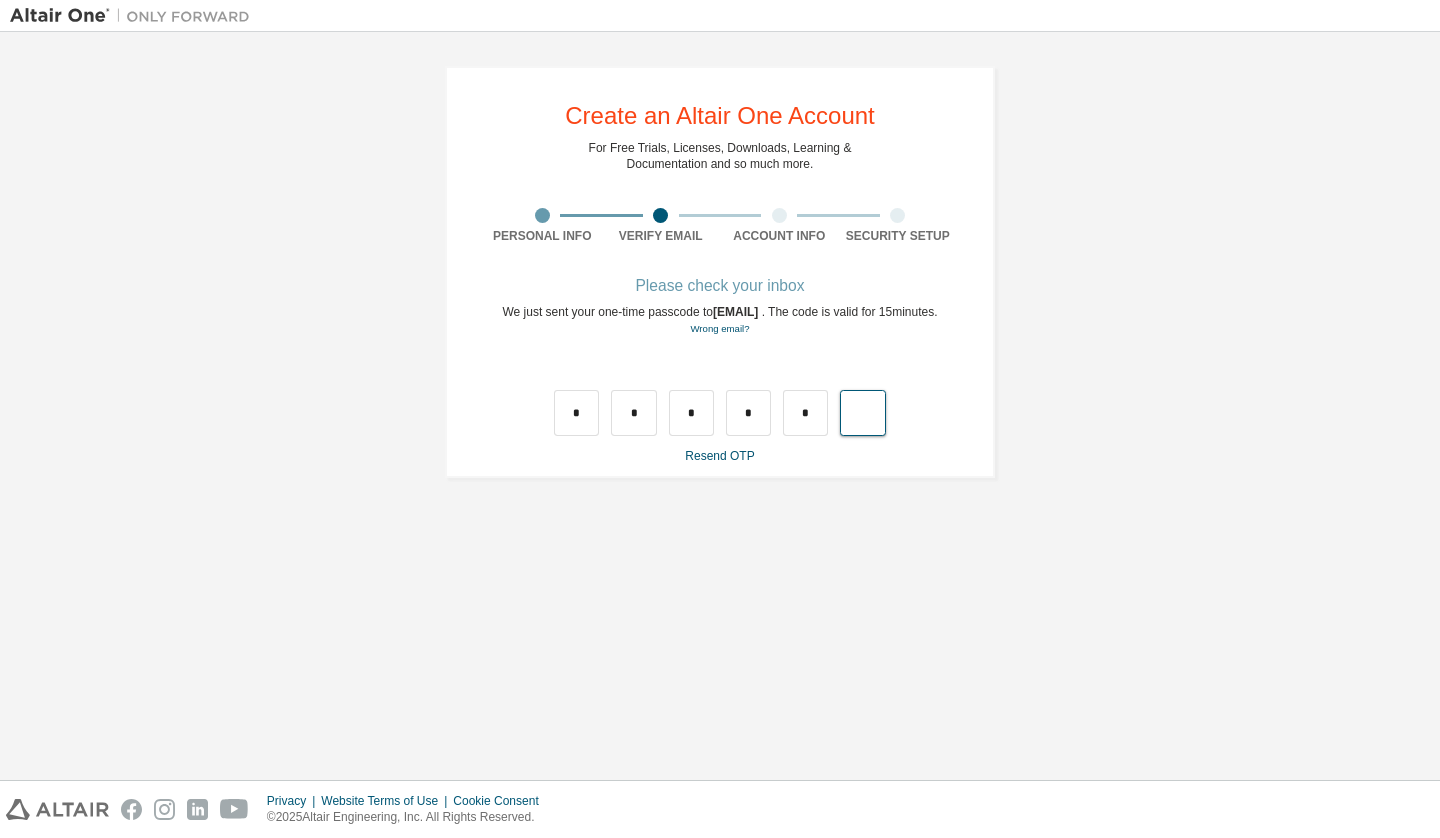 type on "*" 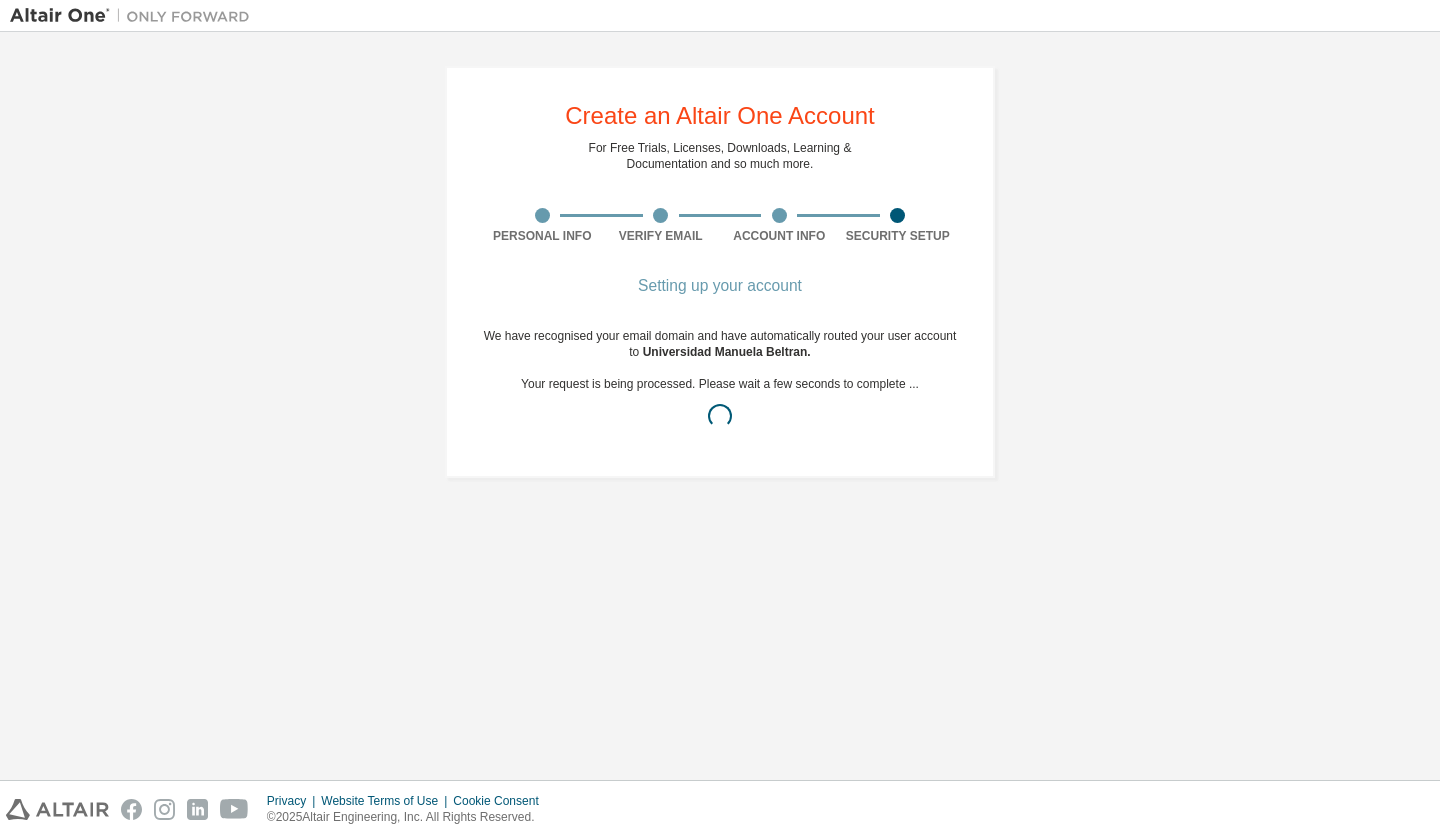 click on "Create an Altair One Account For Free Trials, Licenses, Downloads, Learning & Documentation and so much more. Personal Info Verify Email Account Info Security Setup Setting up your account We have recognised your email domain and have automatically routed your user account to Universidad Manuela Beltran. Your request is being processed. Please wait a few seconds to complete ..." at bounding box center [720, 272] 